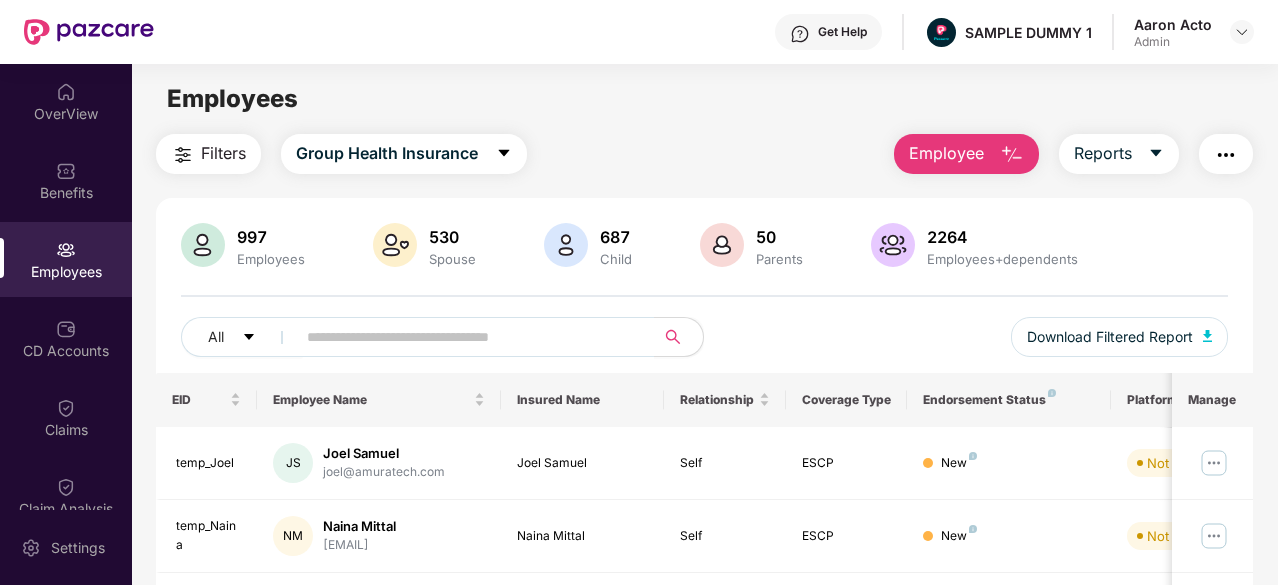 scroll, scrollTop: 0, scrollLeft: 0, axis: both 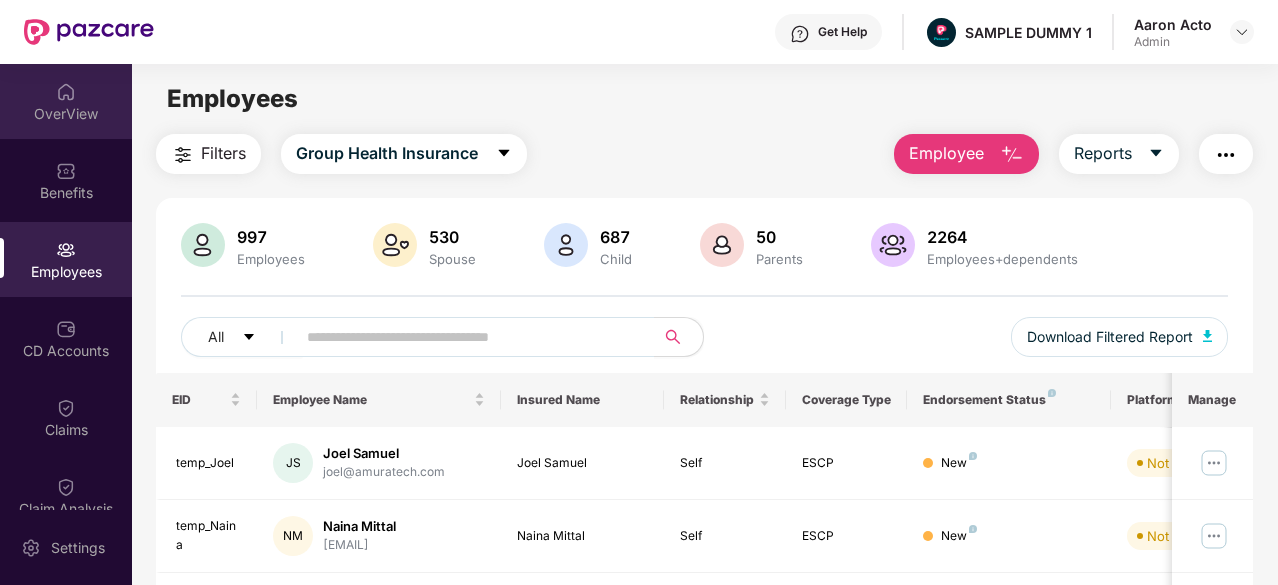 click at bounding box center (66, 92) 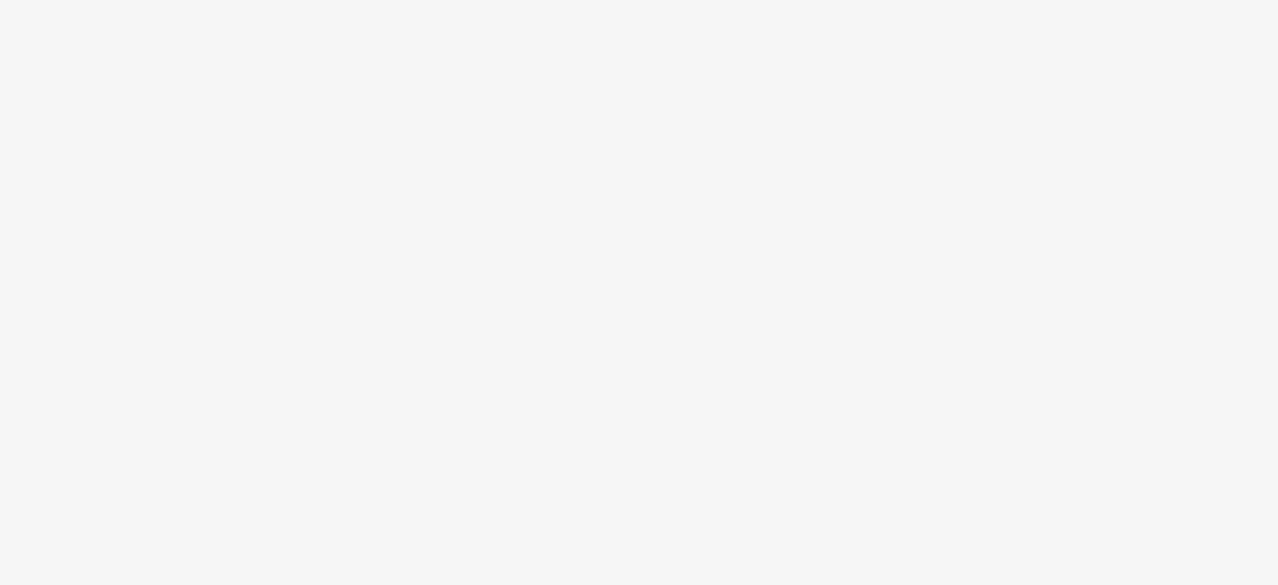 scroll, scrollTop: 0, scrollLeft: 0, axis: both 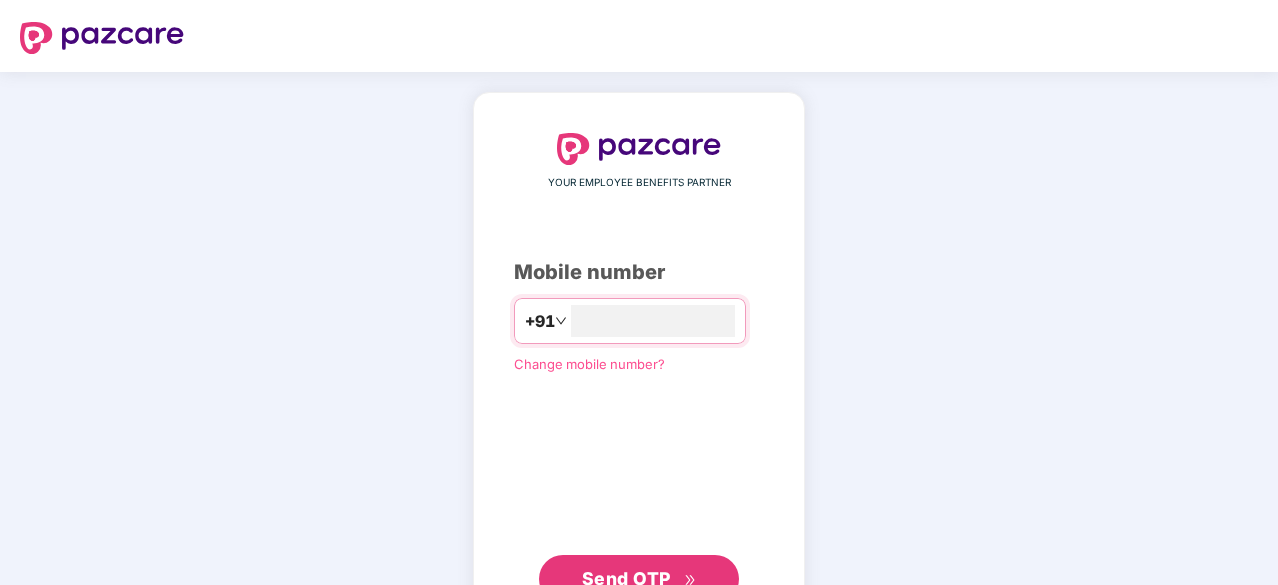 type on "**********" 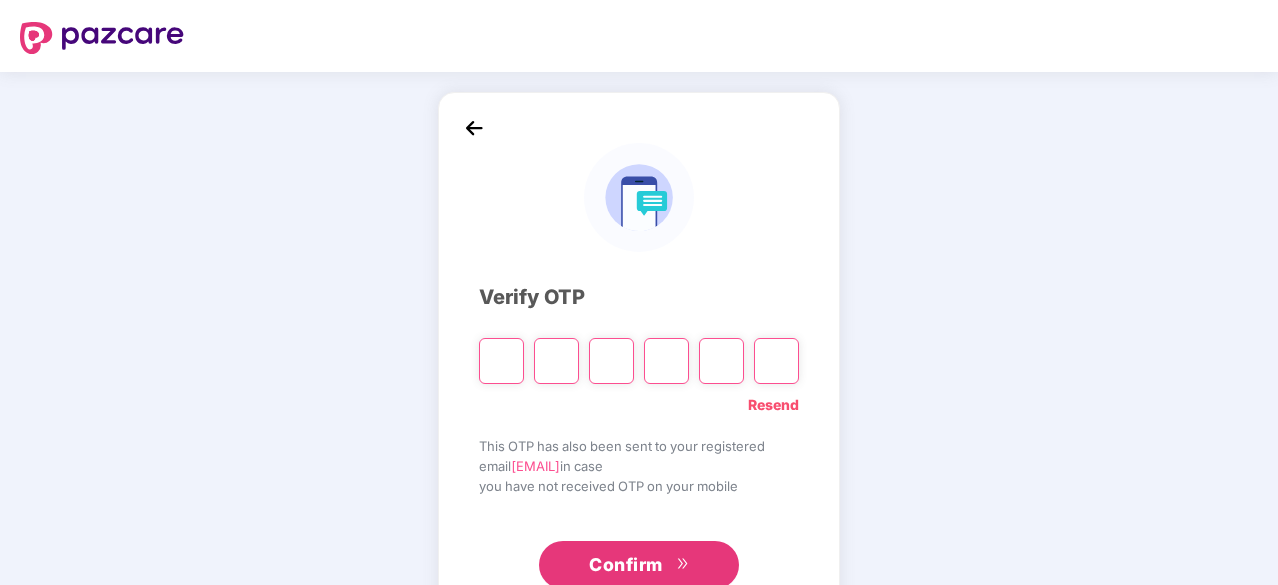 type on "*" 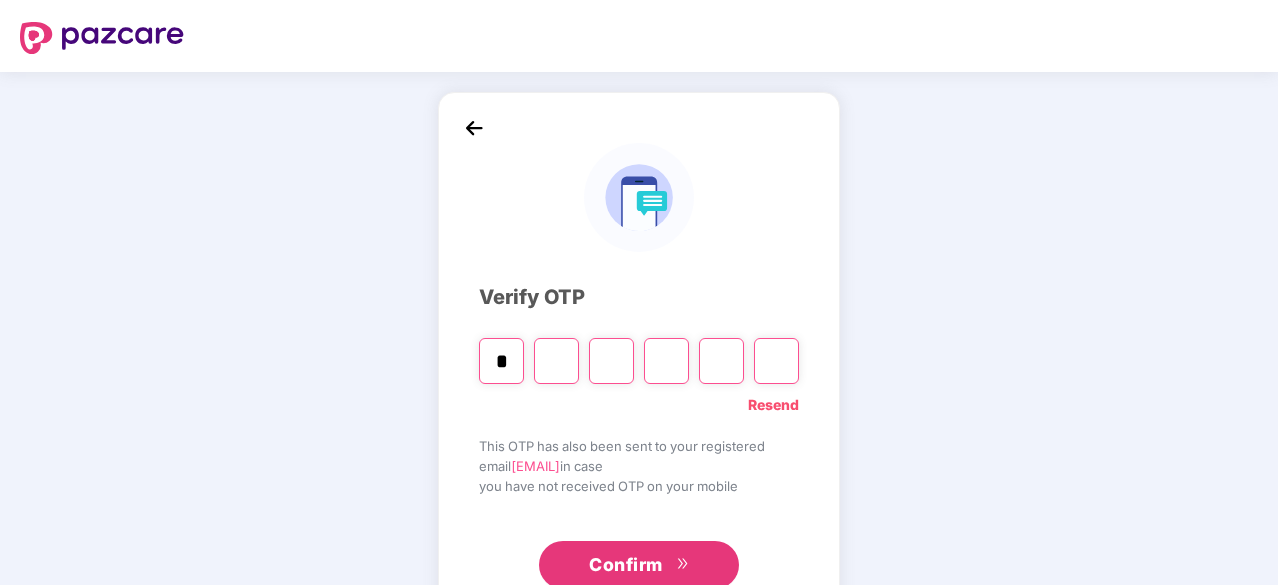 type on "*" 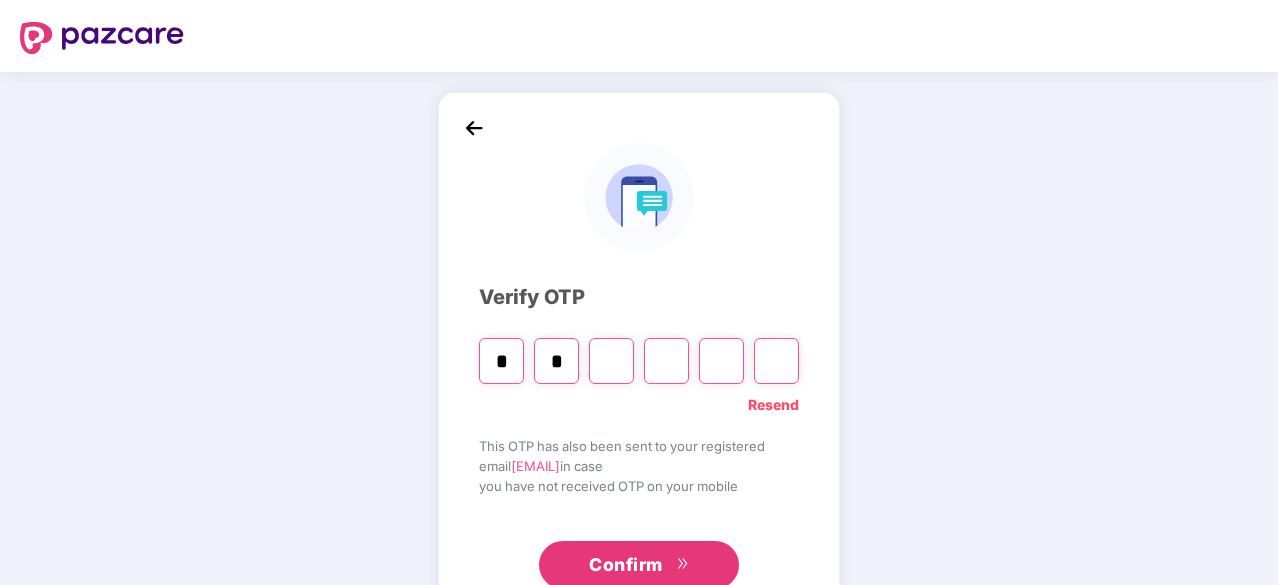 type on "*" 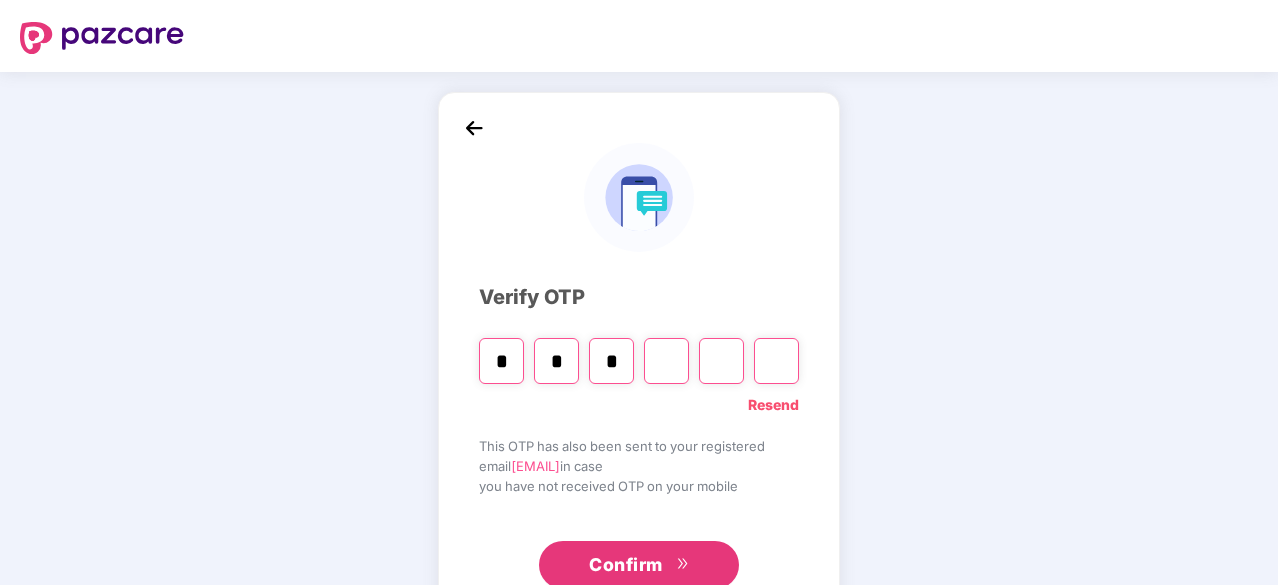 type on "*" 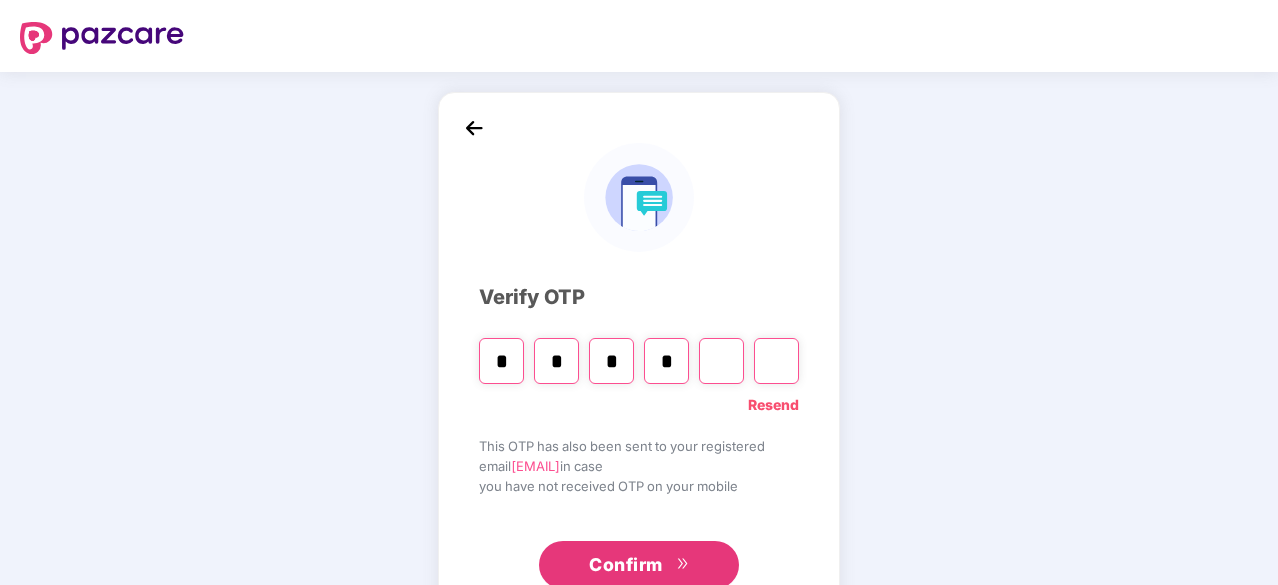 type on "*" 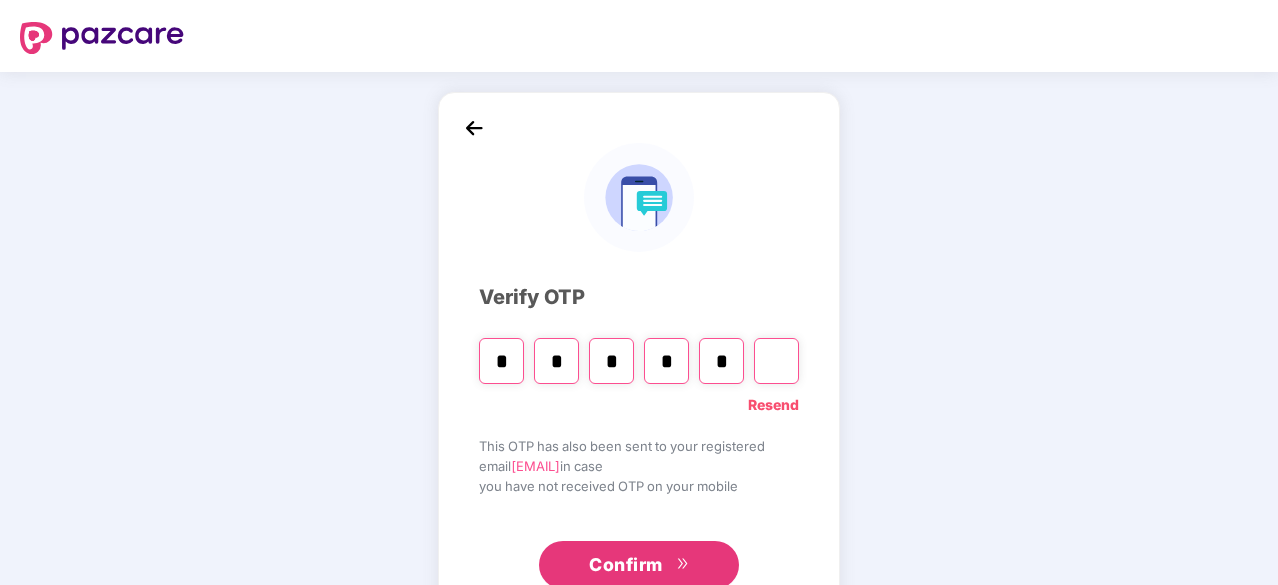 type on "*" 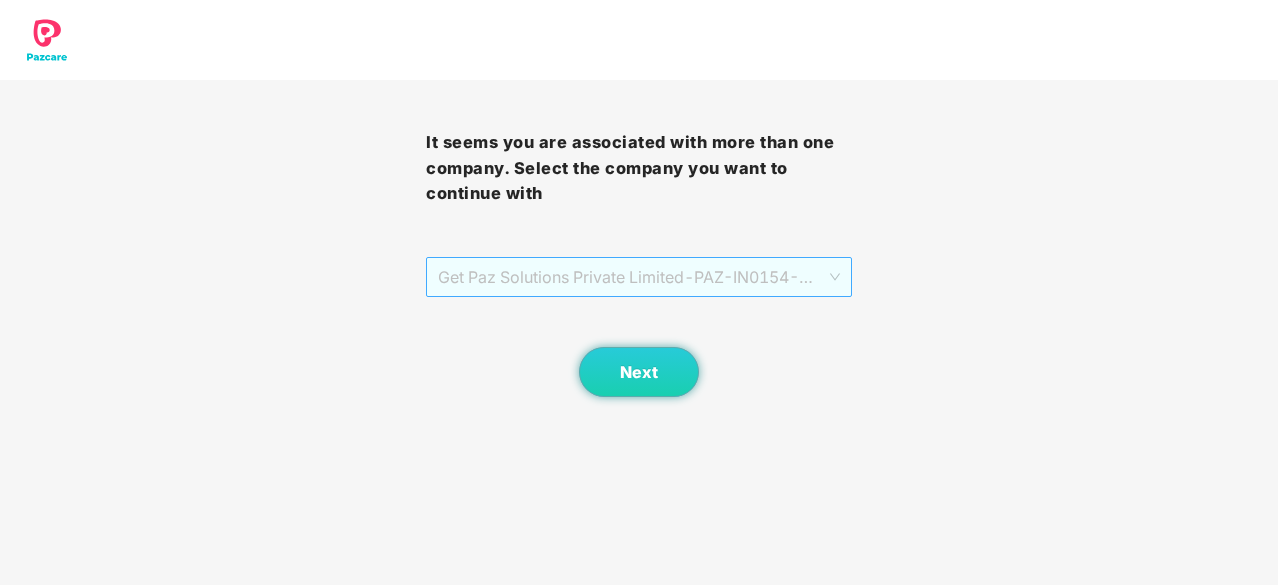 click on "Get Paz Solutions Private Limited  -  PAZ-IN0154  -  EMPLOYEE" at bounding box center [639, 277] 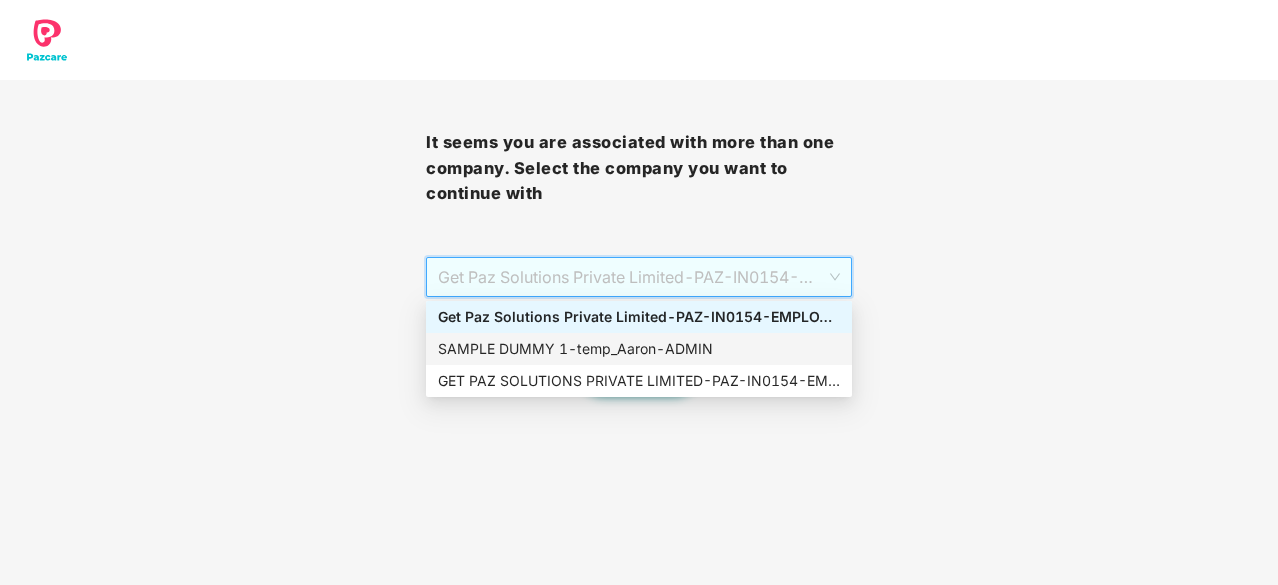 click on "SAMPLE DUMMY [NUMBER]  -  temp_[LAST NAME]  -  ADMIN" at bounding box center [639, 349] 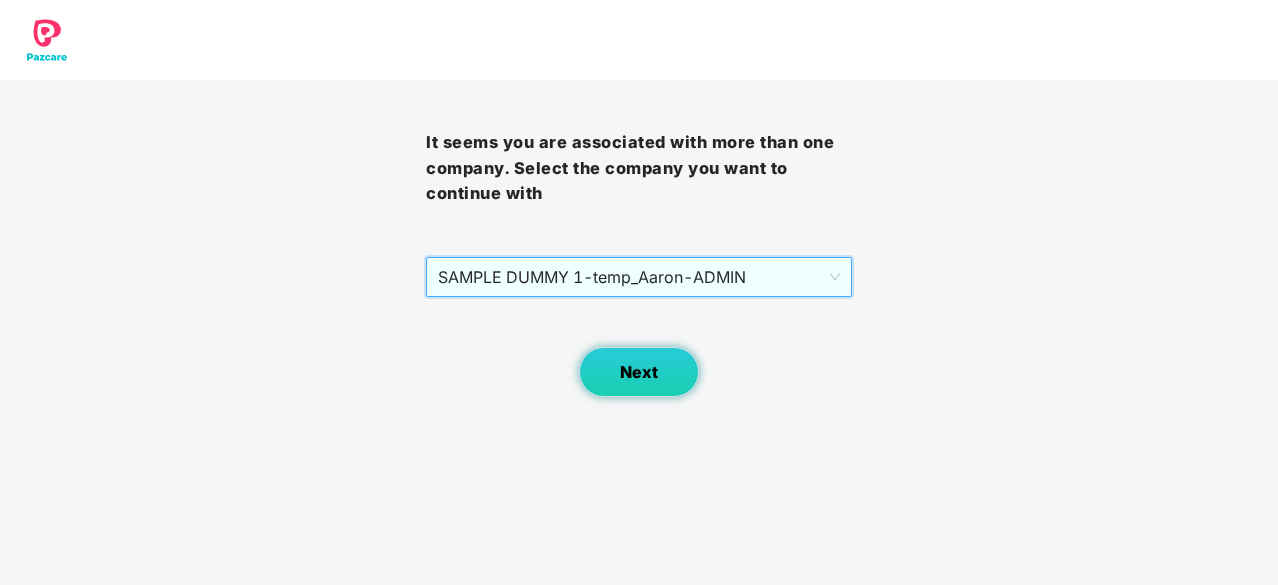 click on "Next" at bounding box center (639, 372) 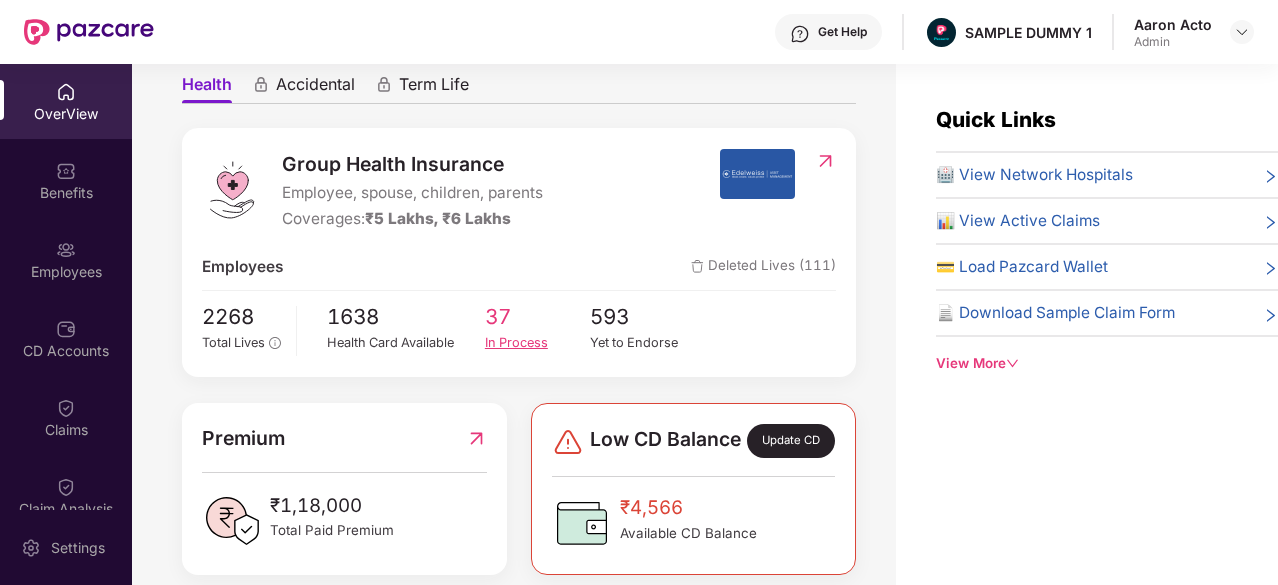 scroll, scrollTop: 0, scrollLeft: 0, axis: both 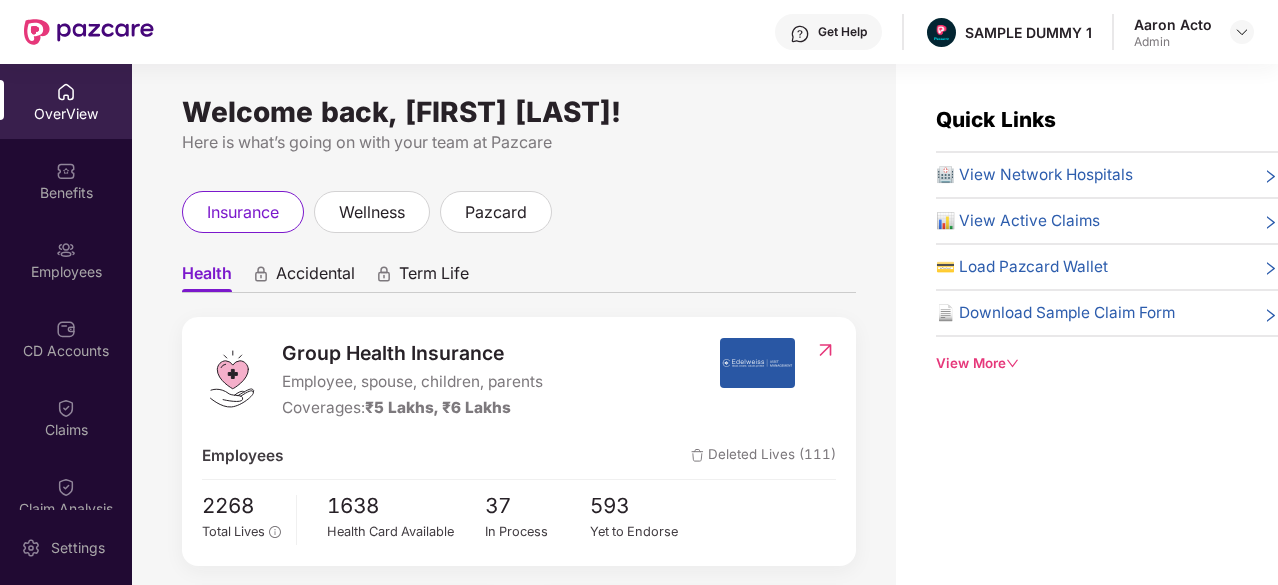 click on "View More" at bounding box center (1107, 363) 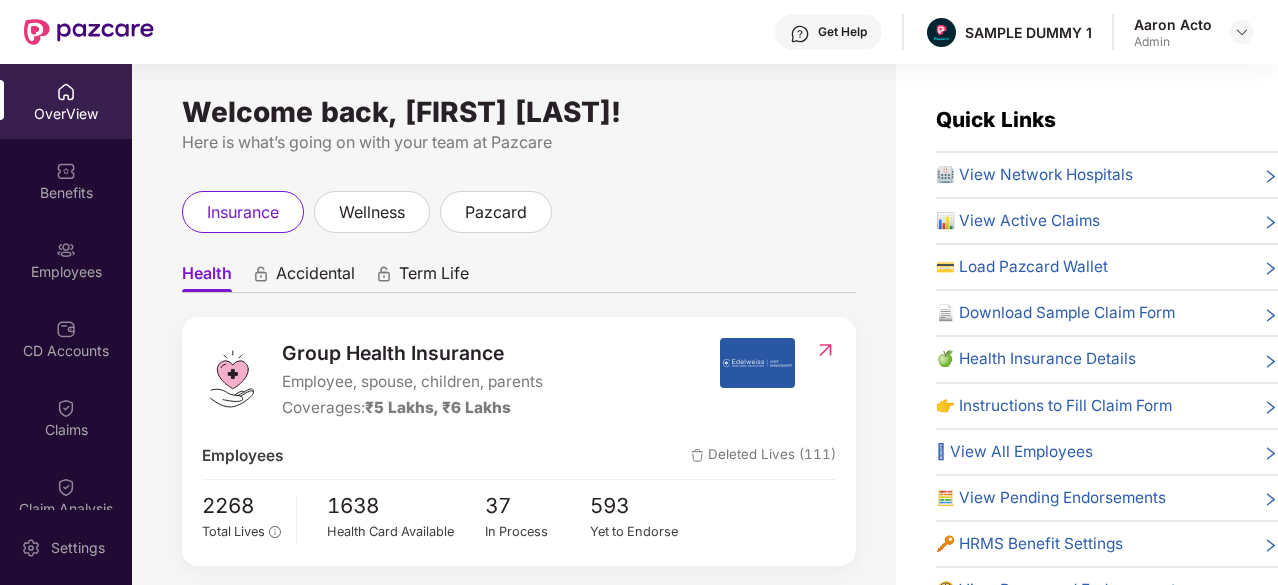 scroll, scrollTop: 40, scrollLeft: 0, axis: vertical 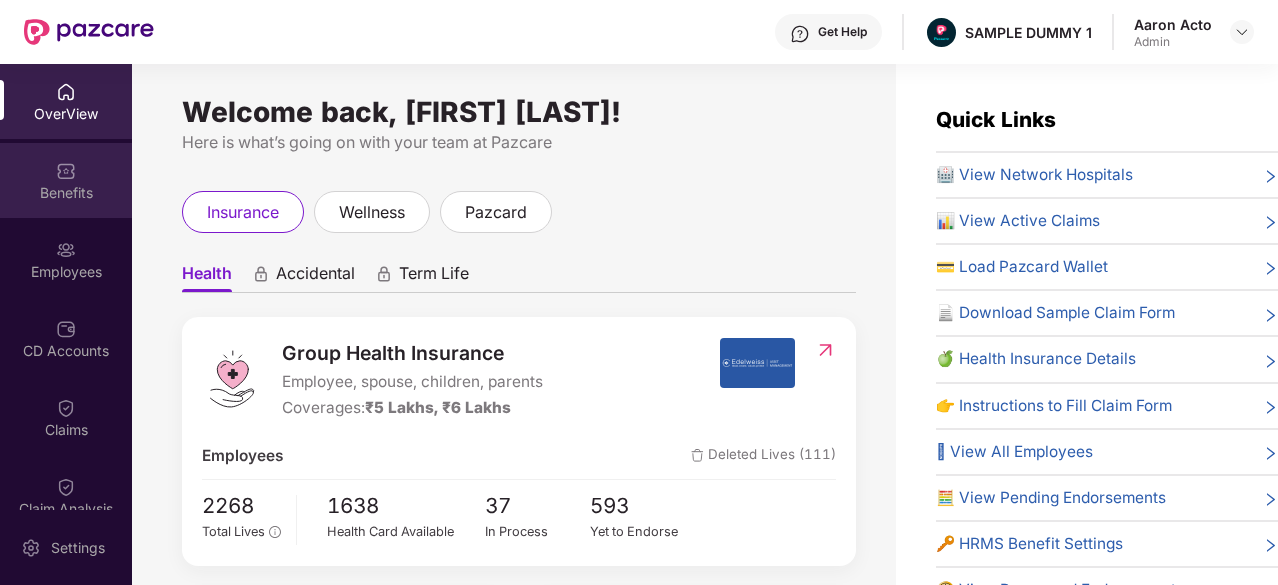 click on "Benefits" at bounding box center [66, 193] 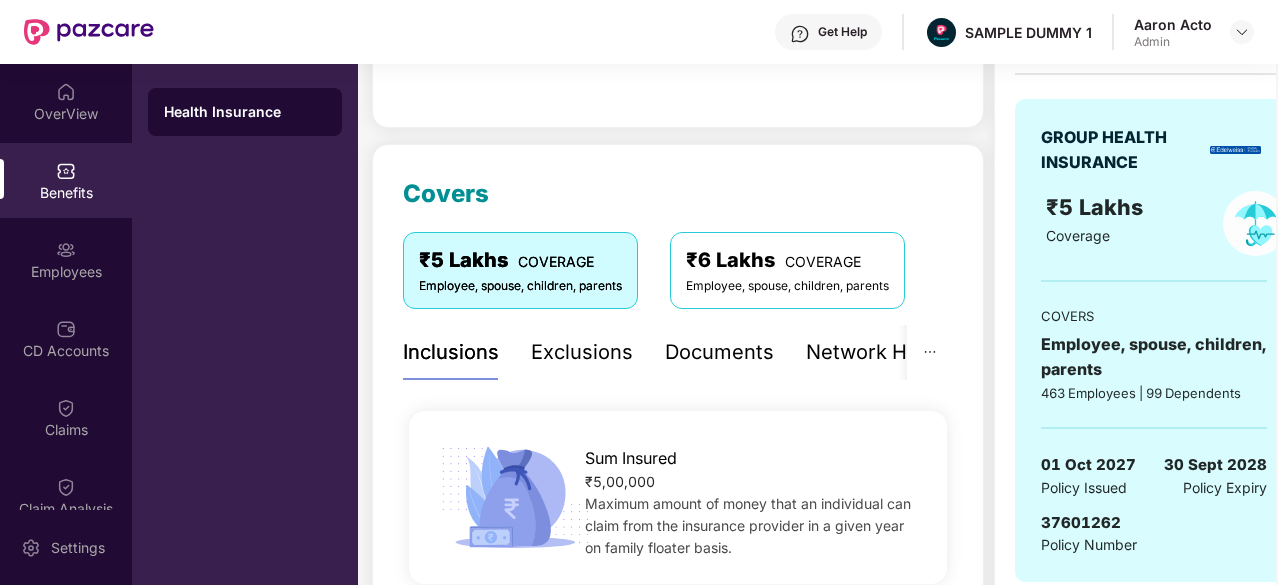 scroll, scrollTop: 0, scrollLeft: 0, axis: both 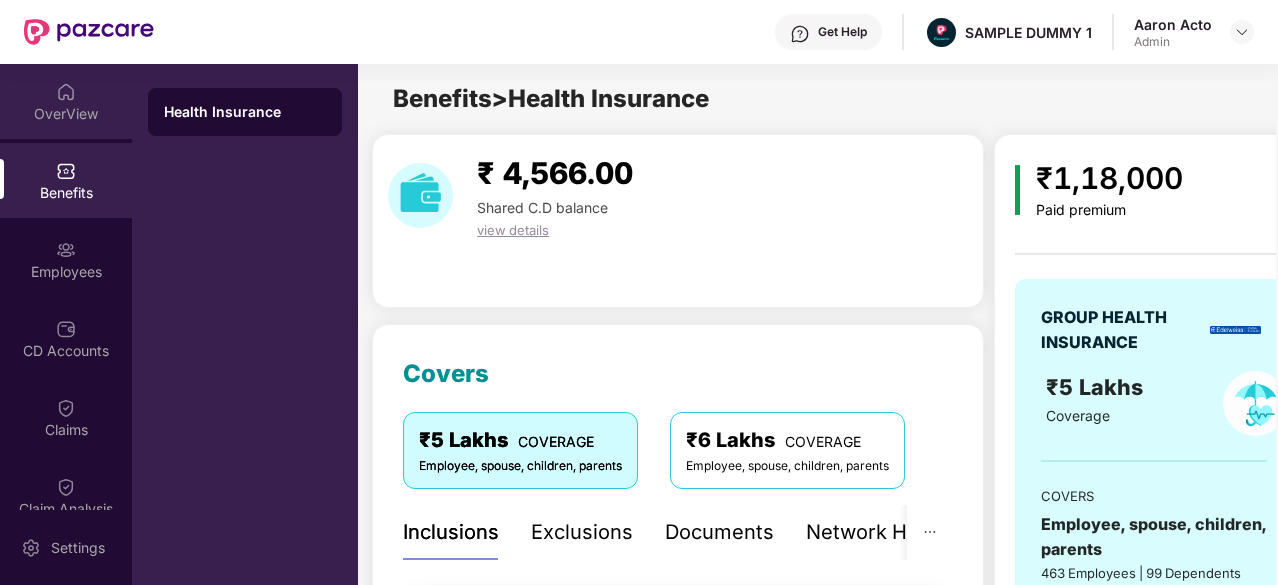 click on "OverView" at bounding box center (66, 114) 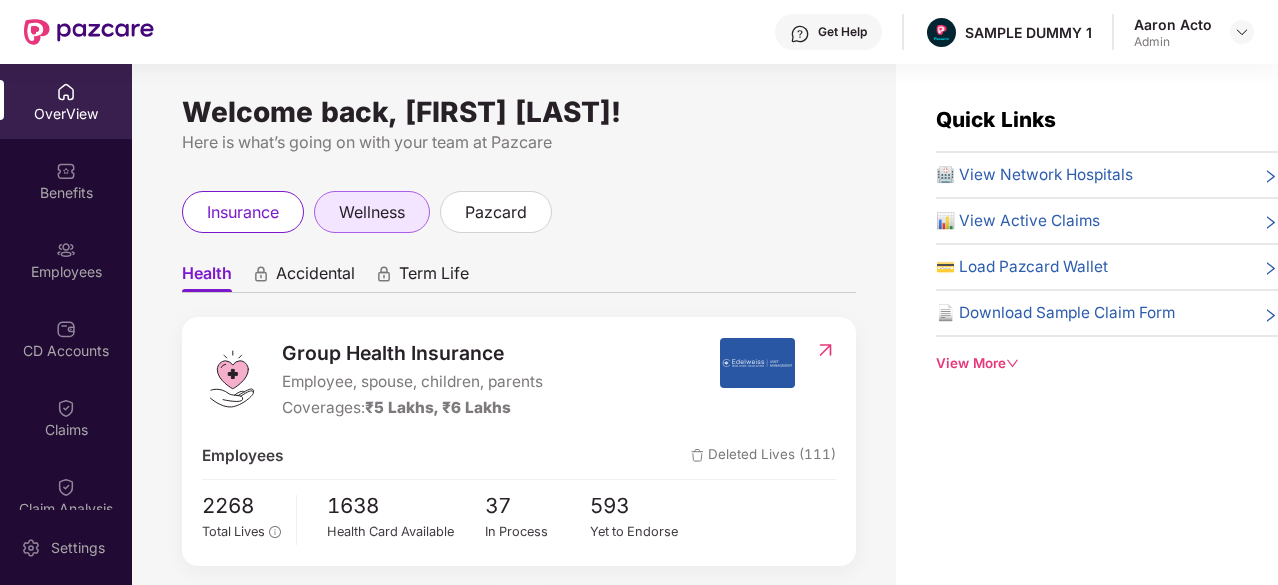 click on "wellness" at bounding box center [372, 212] 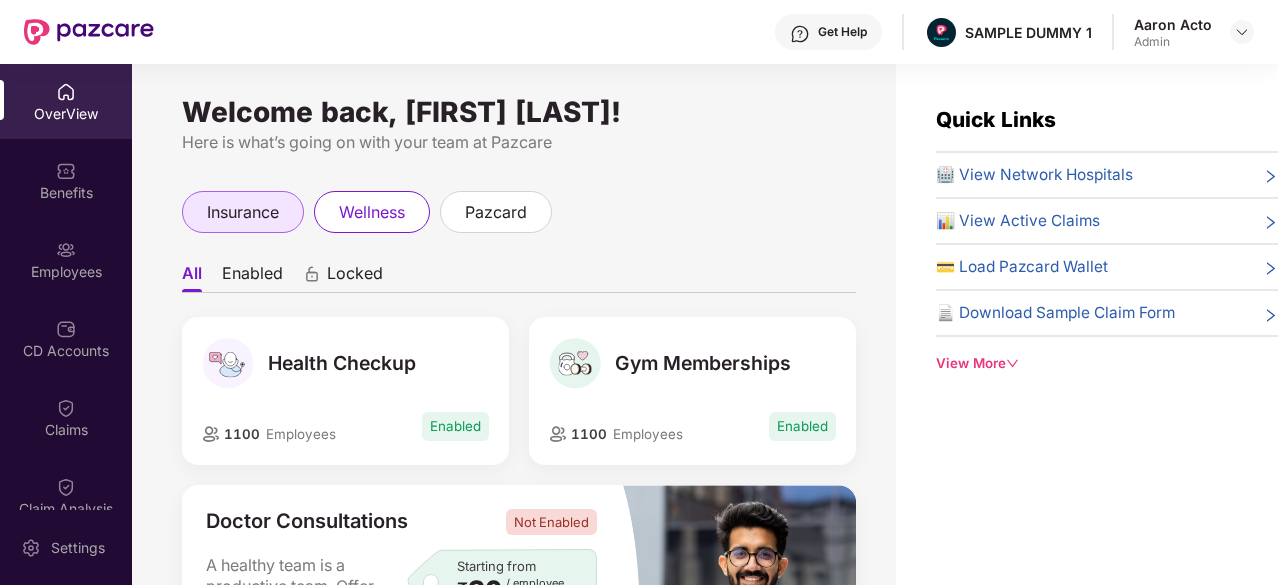 click on "insurance" at bounding box center (243, 212) 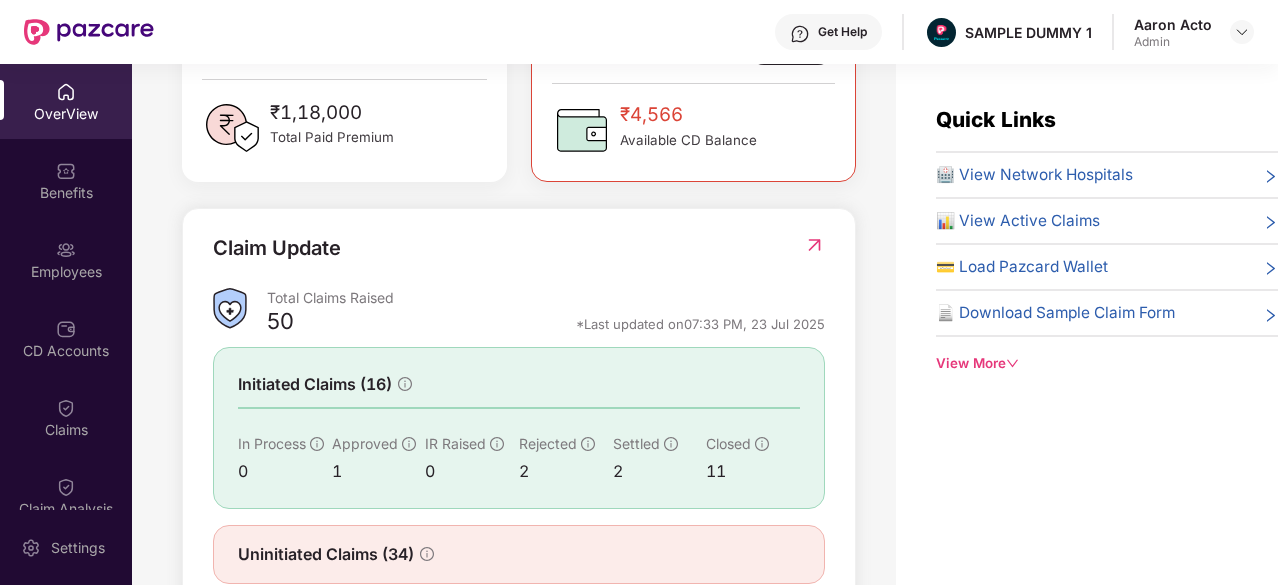 scroll, scrollTop: 655, scrollLeft: 0, axis: vertical 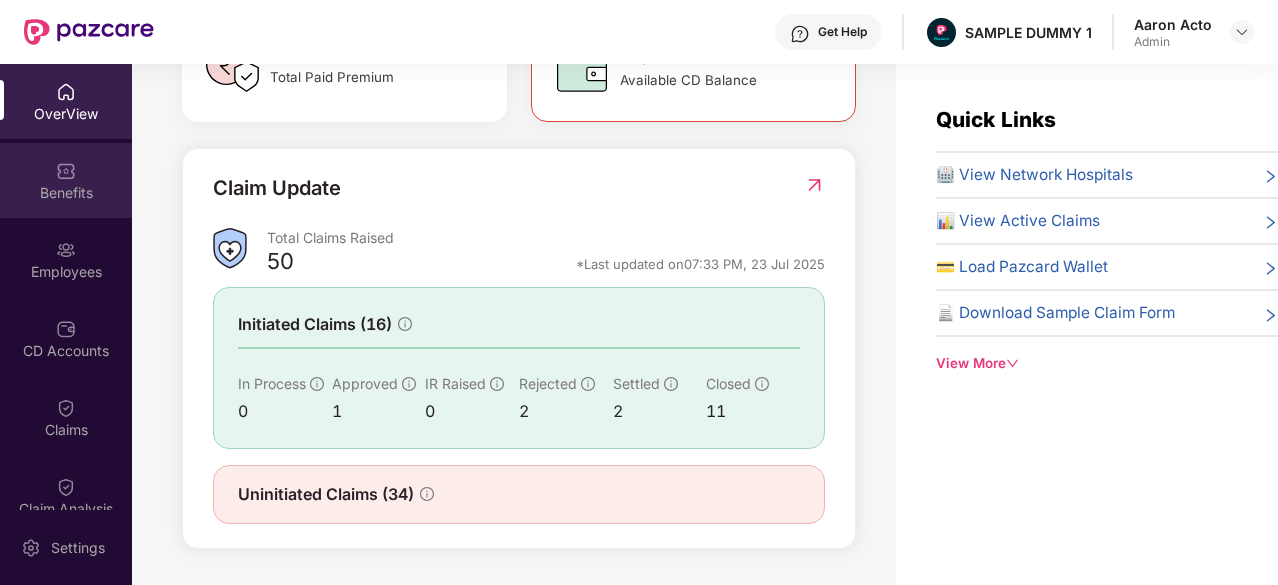 click on "Benefits" at bounding box center [66, 193] 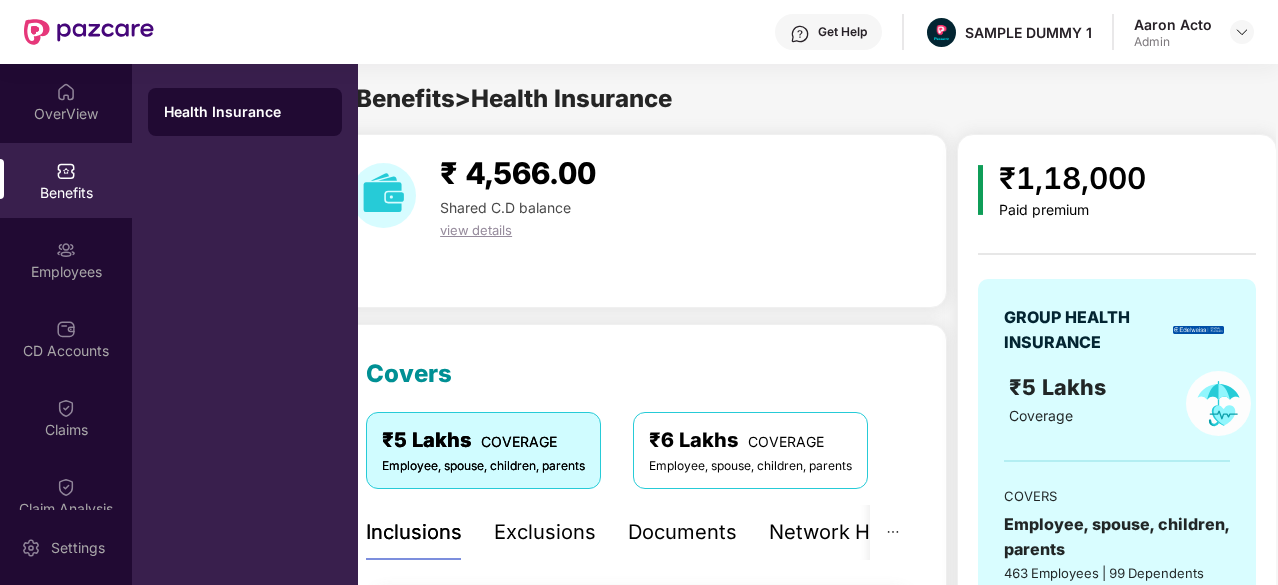 scroll, scrollTop: 0, scrollLeft: 0, axis: both 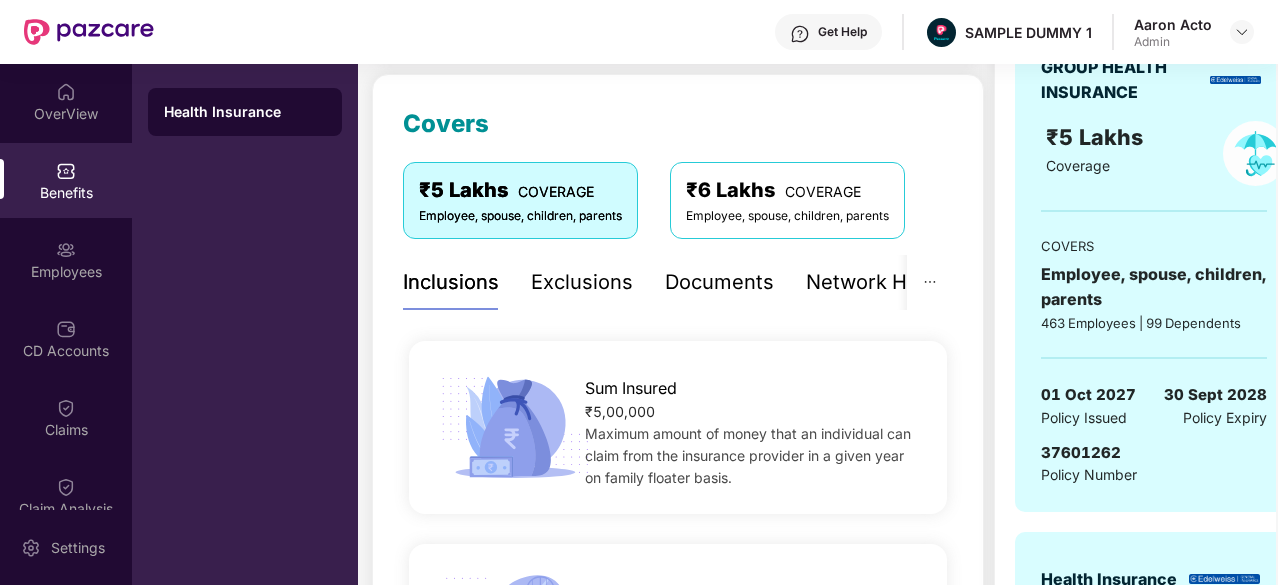 click on "Exclusions" at bounding box center [582, 282] 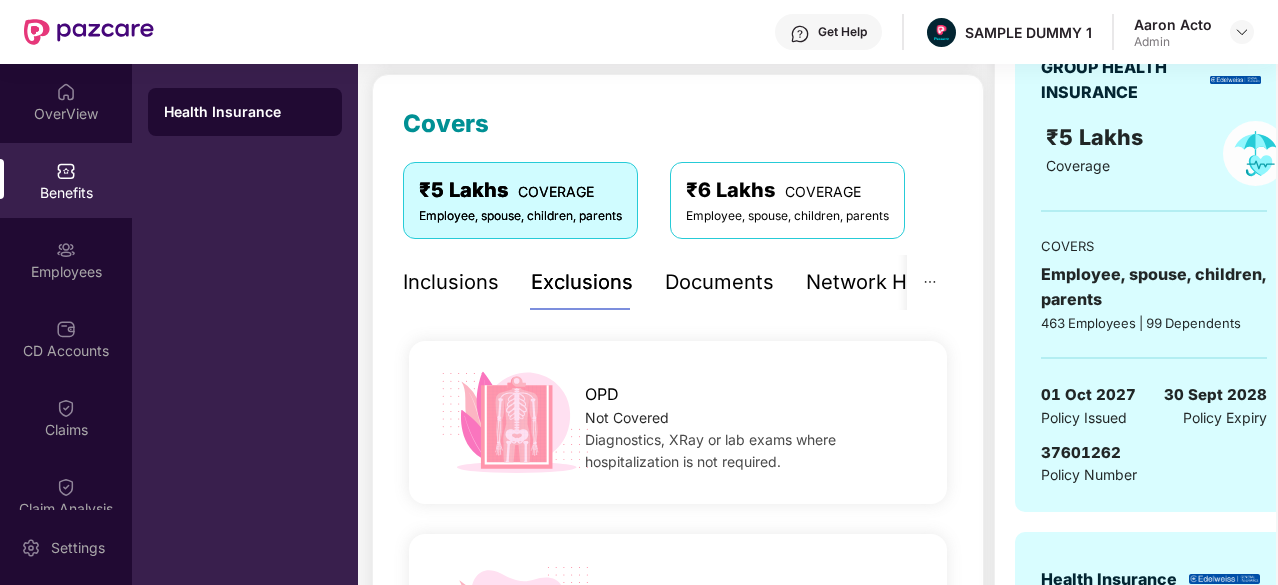 click on "Documents" at bounding box center [719, 282] 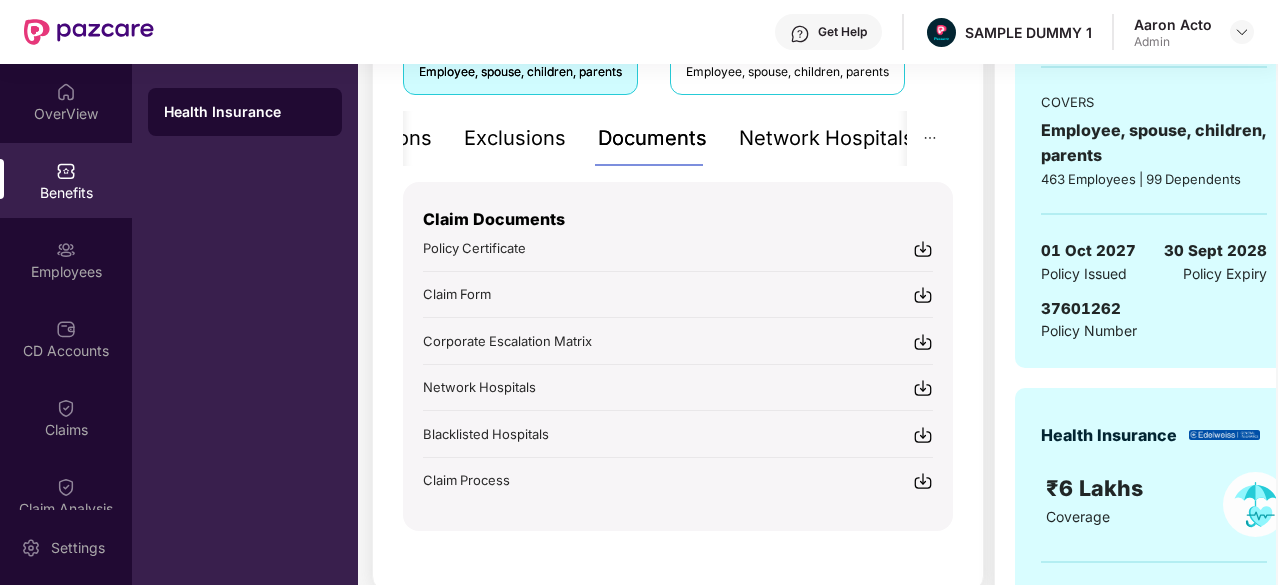 scroll, scrollTop: 394, scrollLeft: 0, axis: vertical 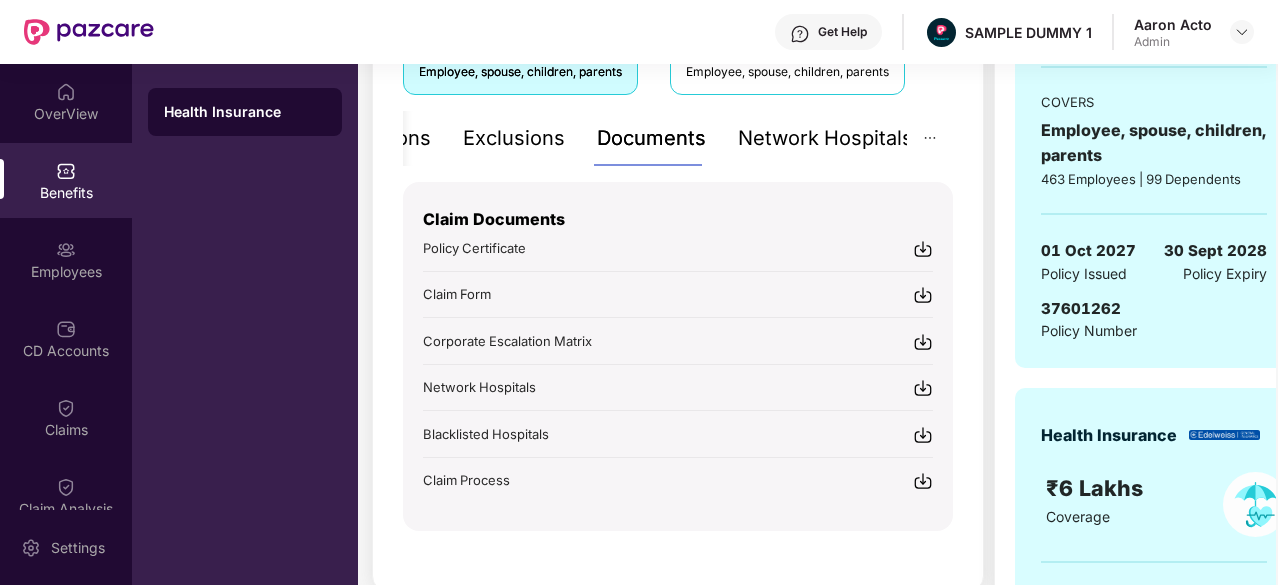 click on "Network Hospitals" at bounding box center [825, 138] 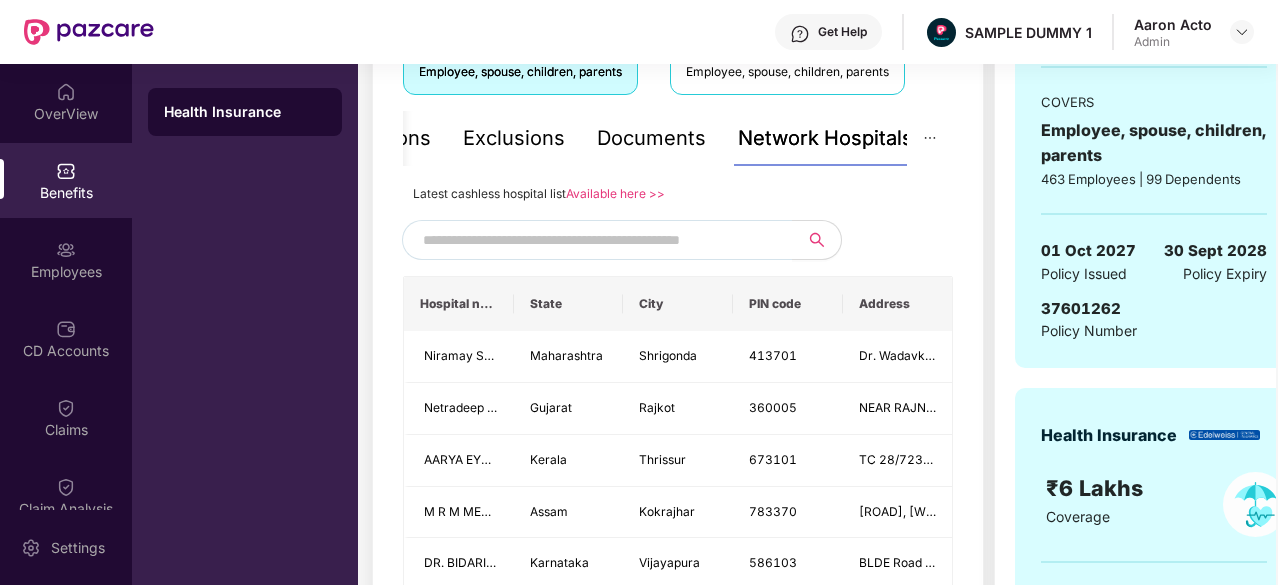 click at bounding box center [594, 240] 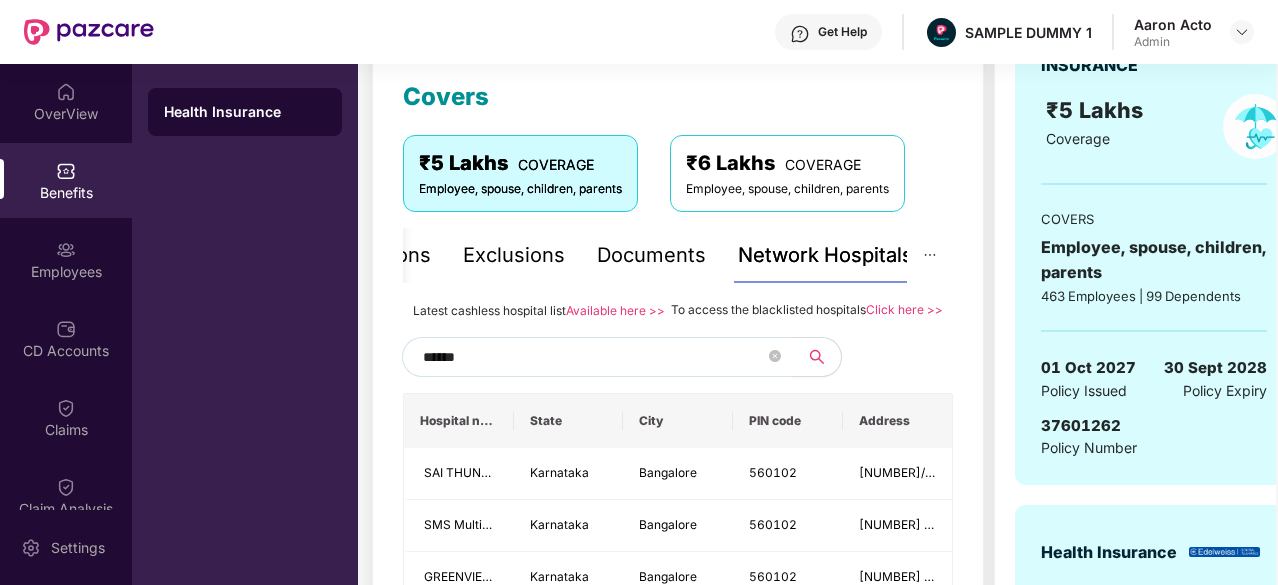 scroll, scrollTop: 285, scrollLeft: 0, axis: vertical 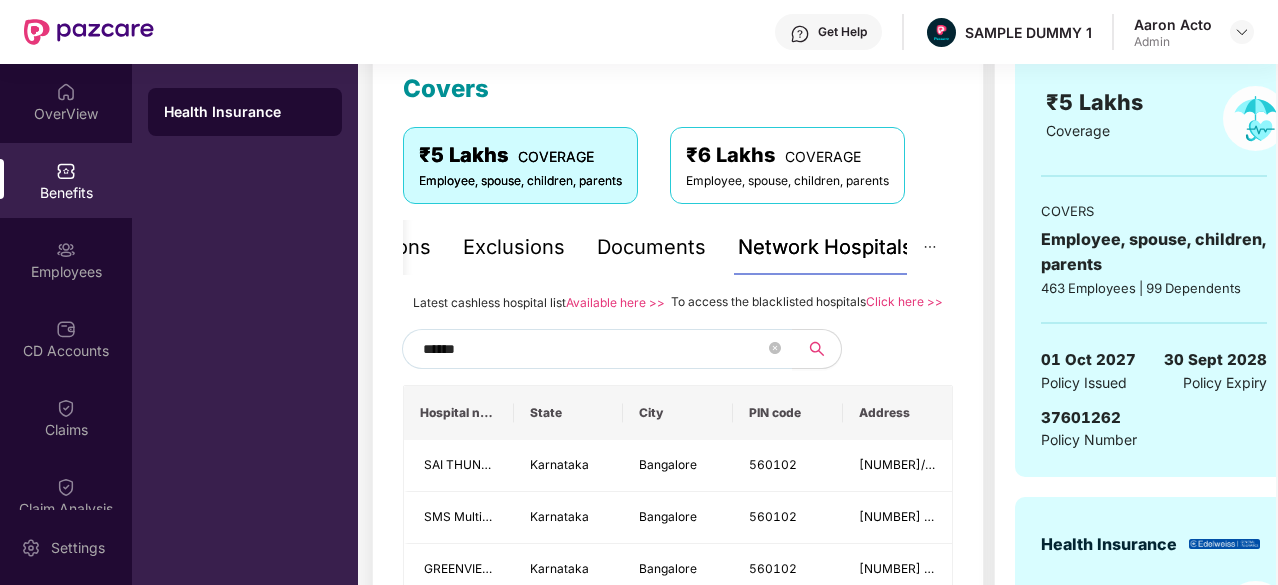 type on "******" 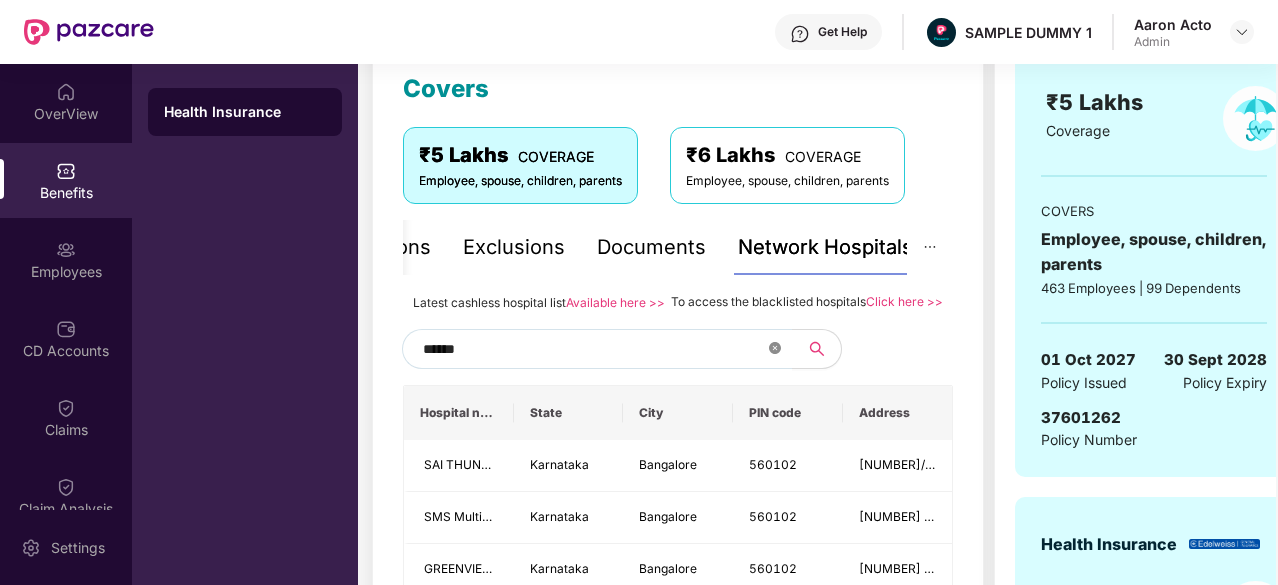 click 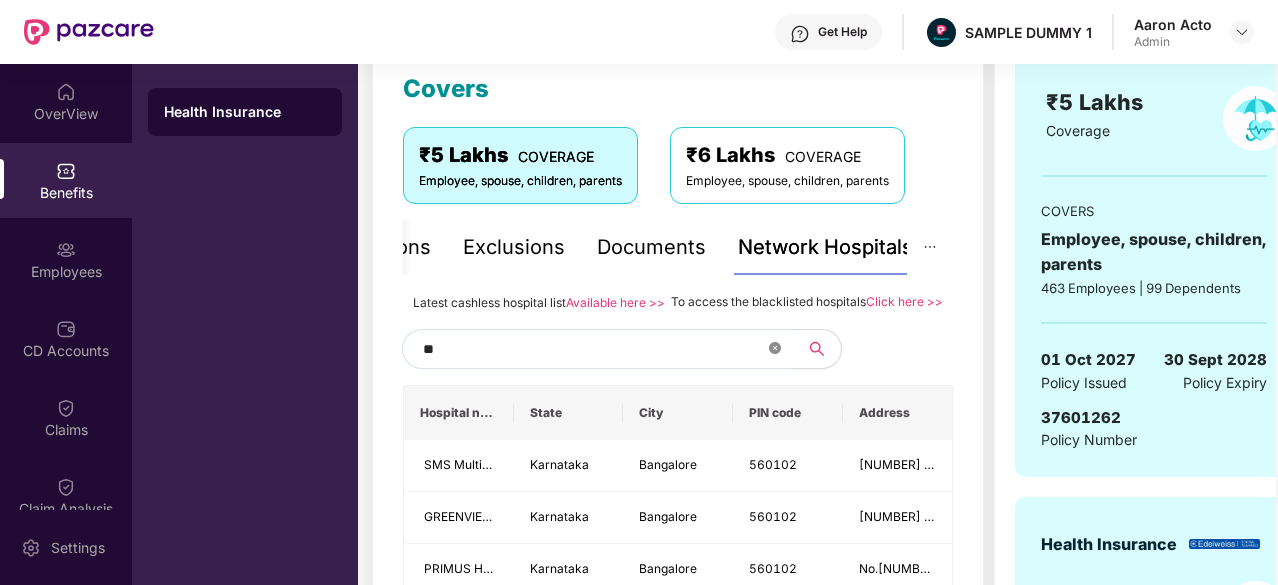 type on "*" 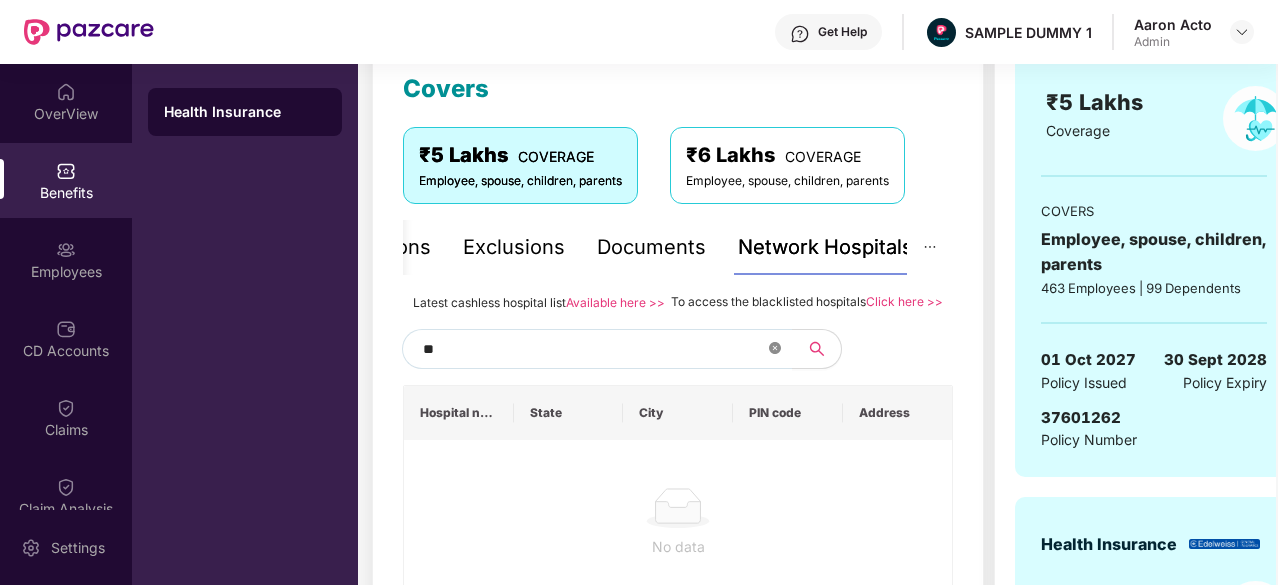 type on "*" 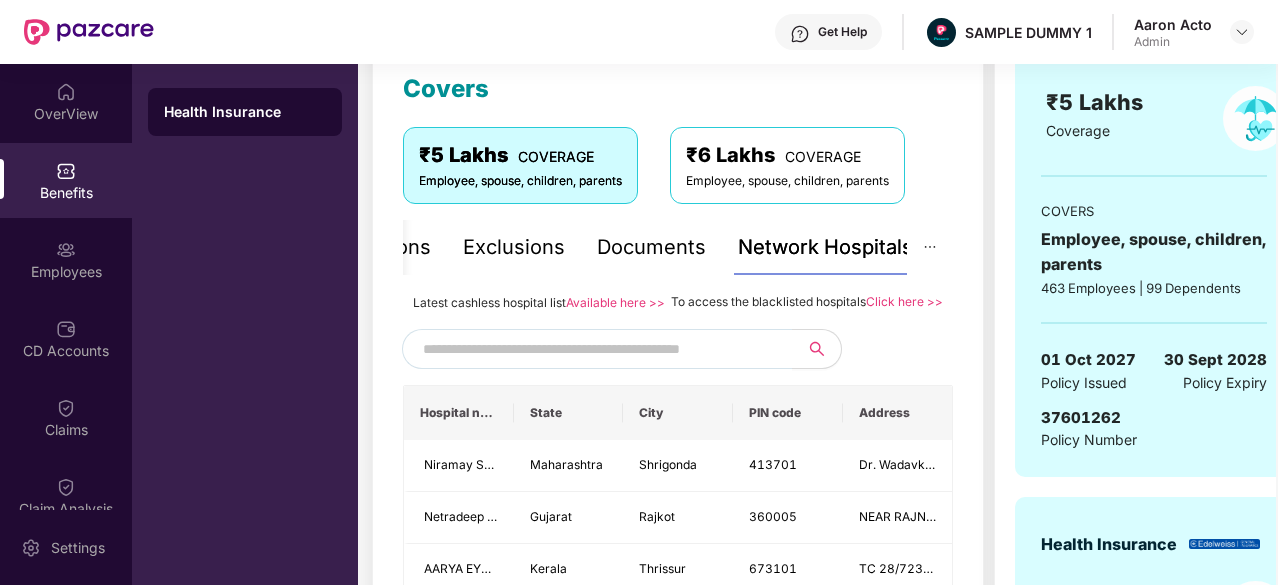 type on "*" 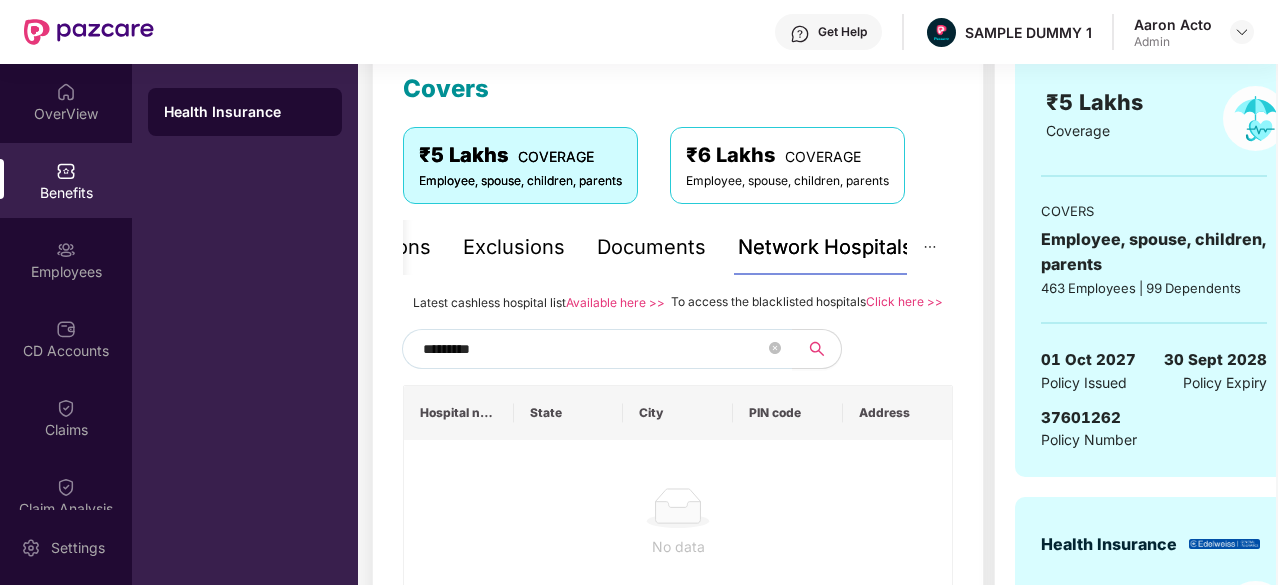 type on "**********" 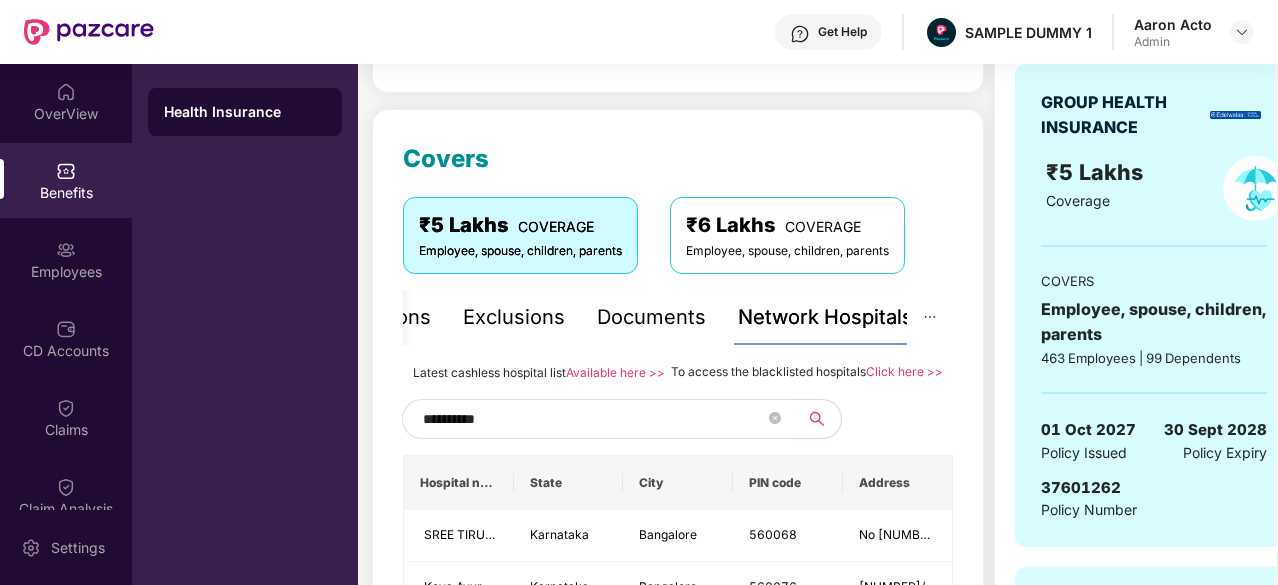 scroll, scrollTop: 214, scrollLeft: 0, axis: vertical 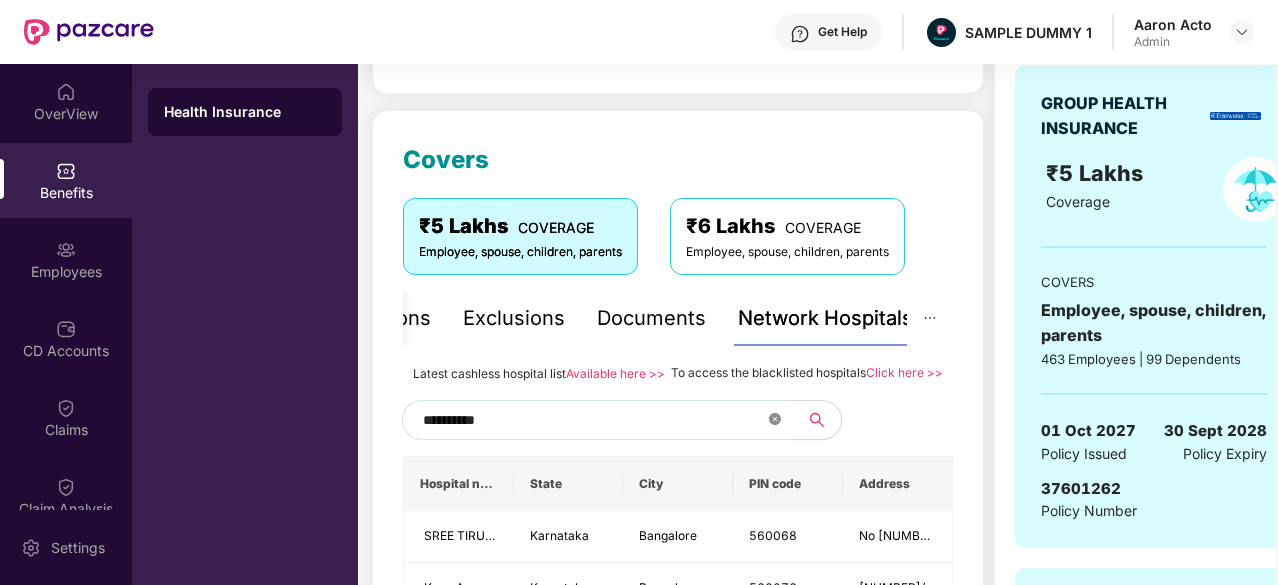 click 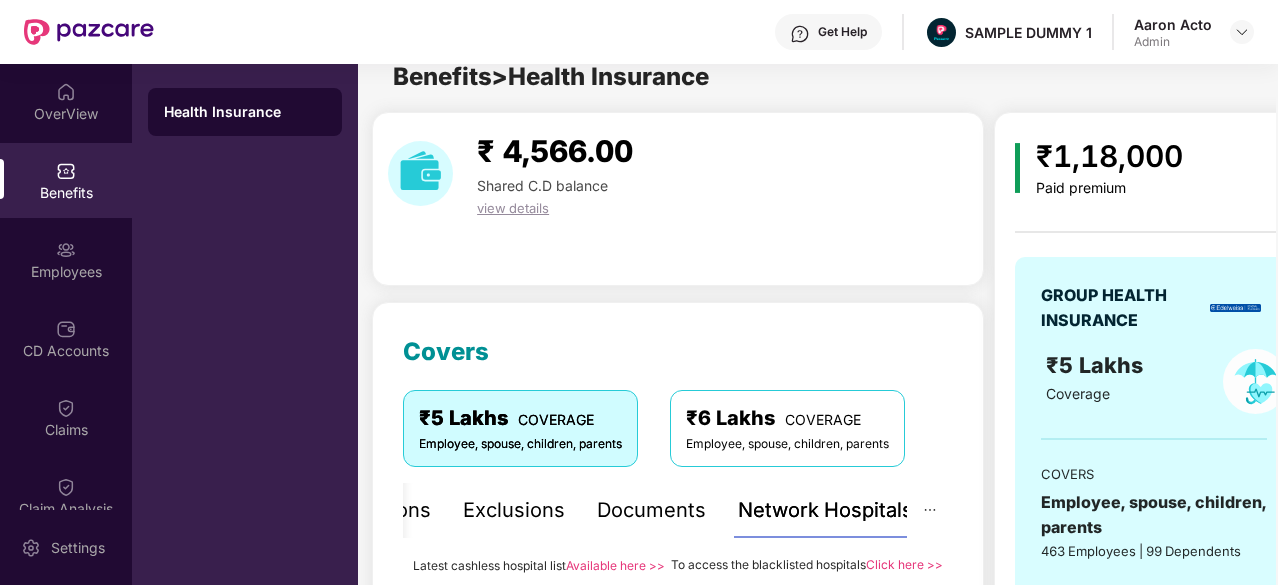 scroll, scrollTop: 0, scrollLeft: 0, axis: both 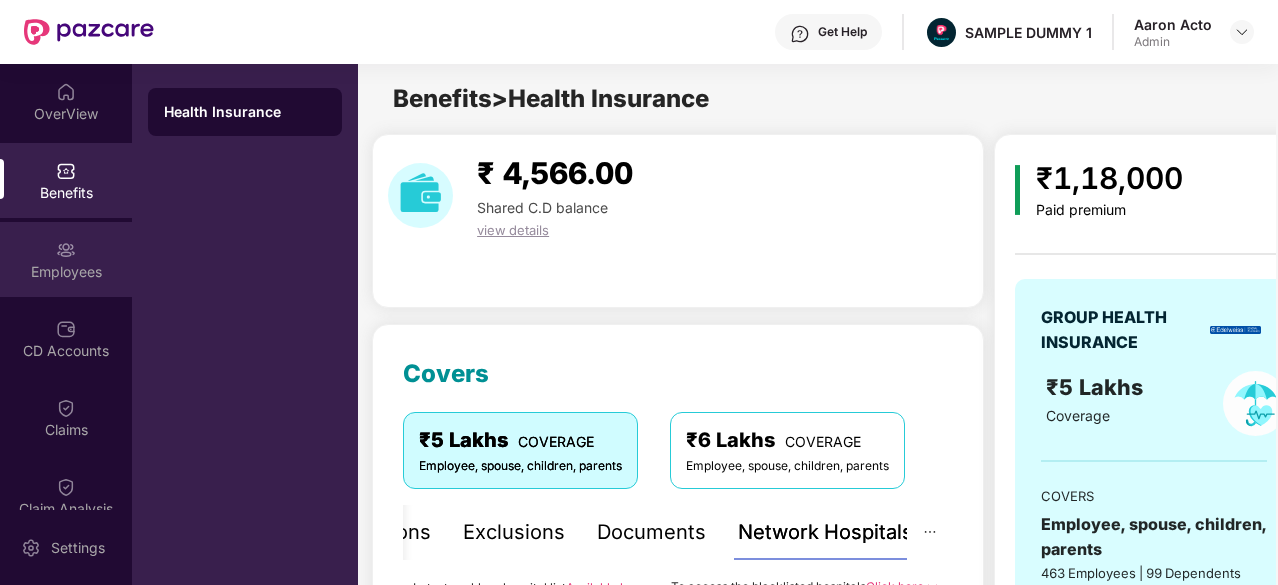 click on "Employees" at bounding box center (66, 259) 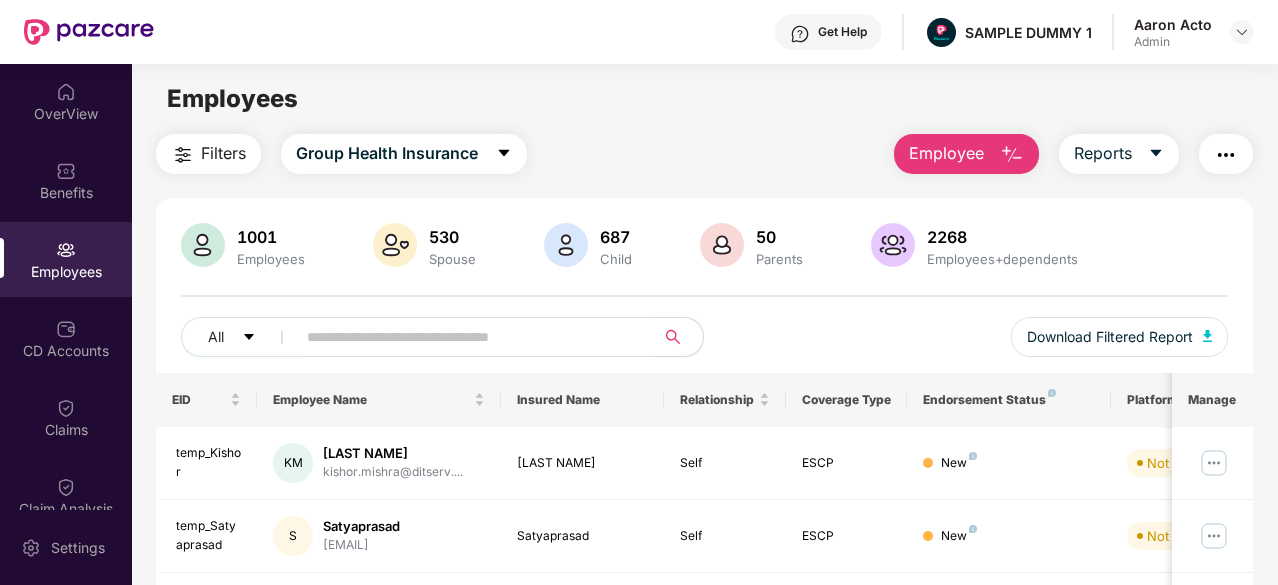 click on "Employee" at bounding box center (946, 153) 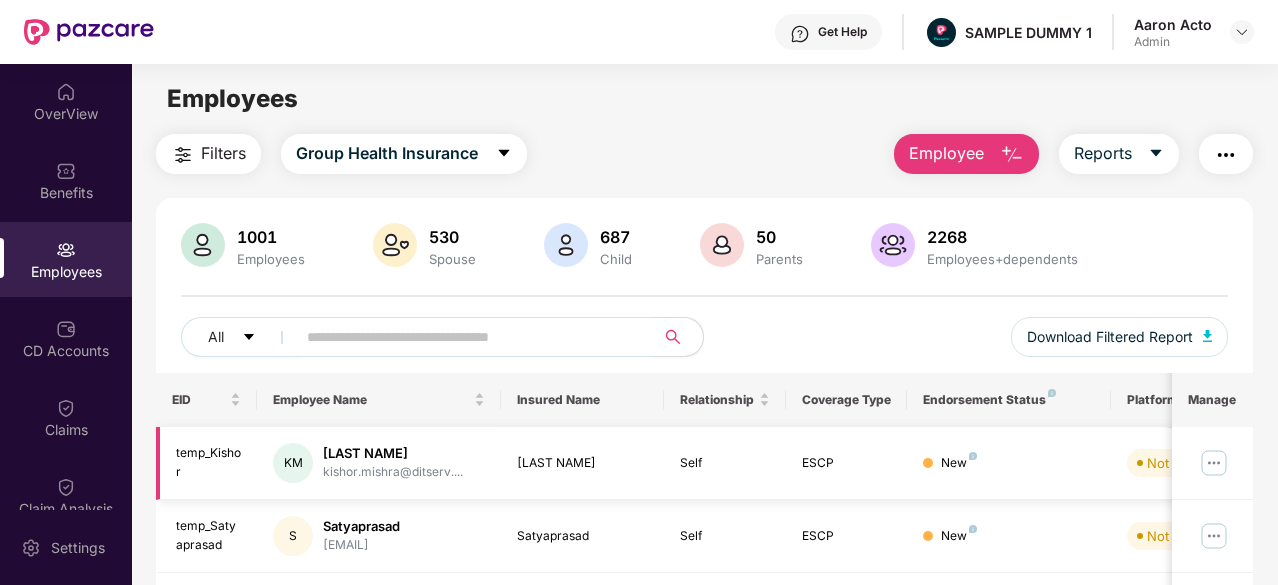 click at bounding box center (1214, 463) 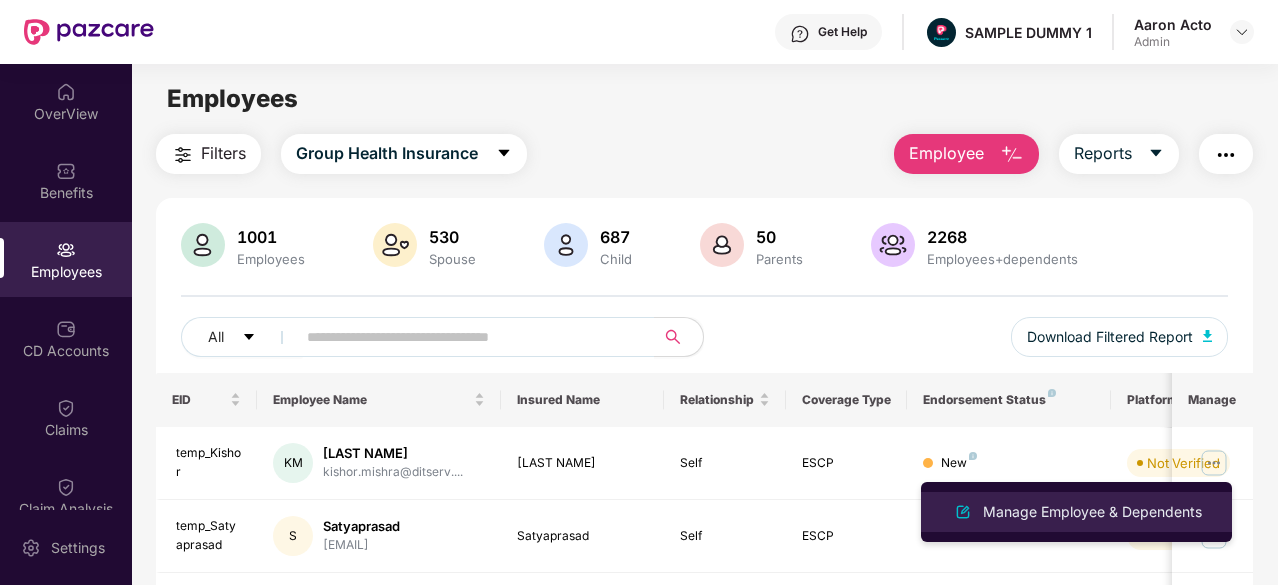 click on "Manage Employee & Dependents" at bounding box center (1092, 512) 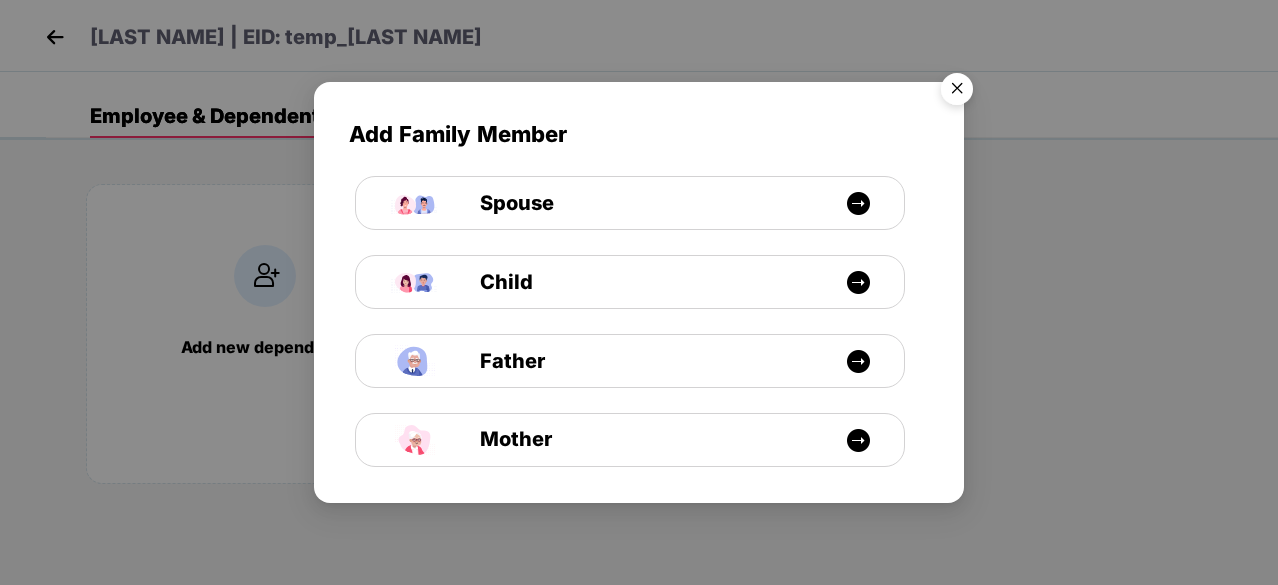 click at bounding box center [957, 92] 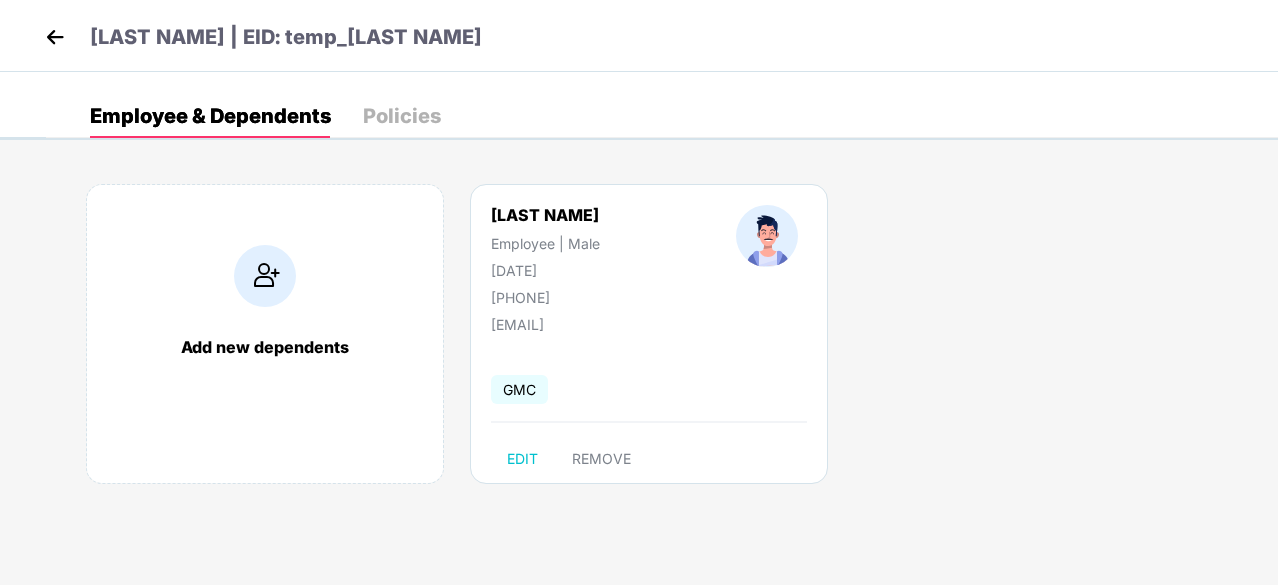 click at bounding box center (55, 37) 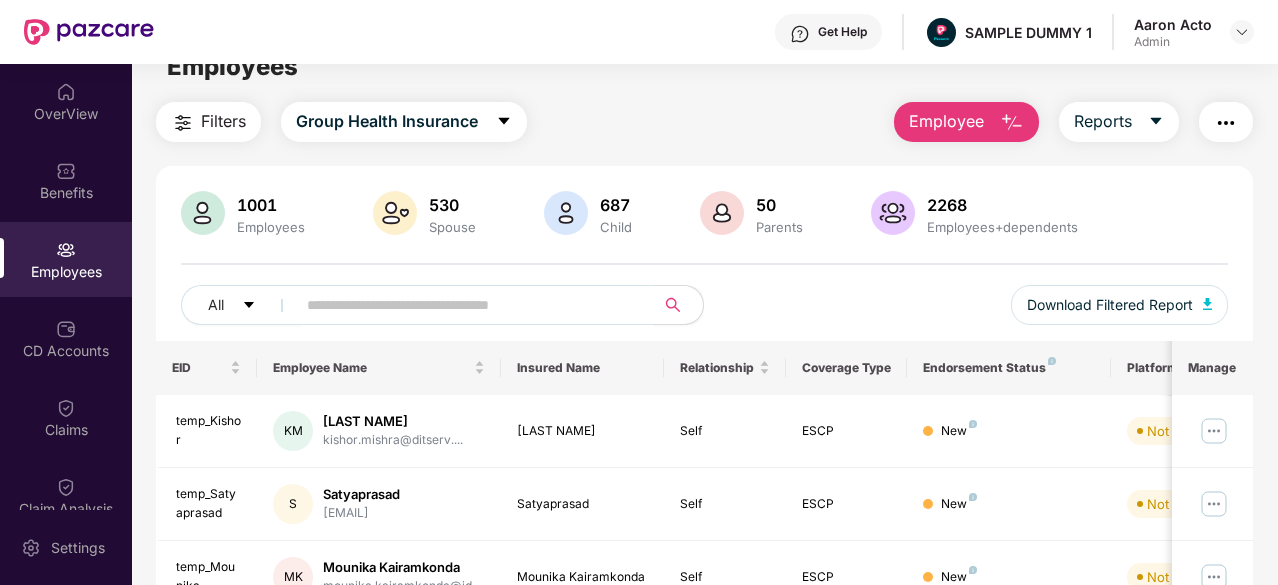 scroll, scrollTop: 0, scrollLeft: 0, axis: both 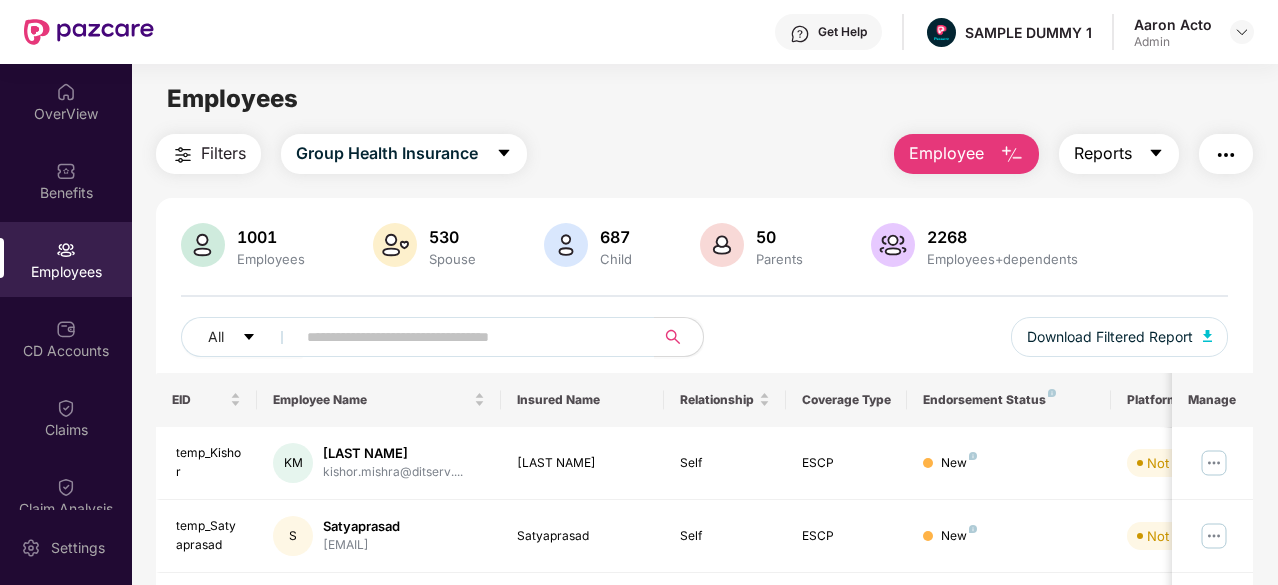 click on "Reports" at bounding box center [1119, 154] 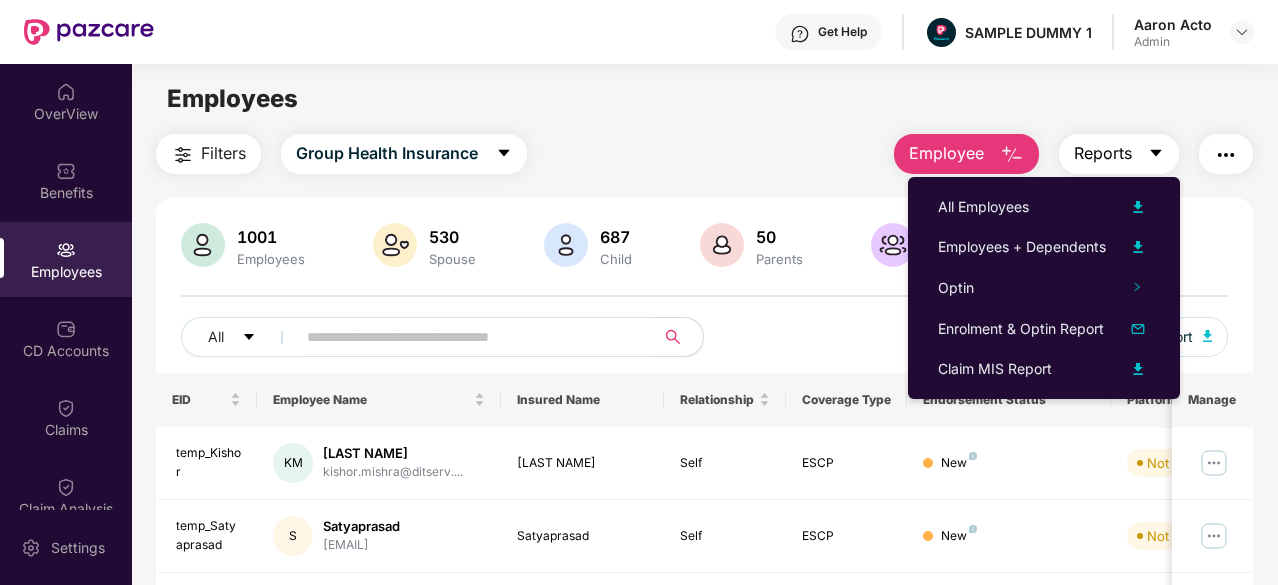 click on "Reports" at bounding box center [1119, 154] 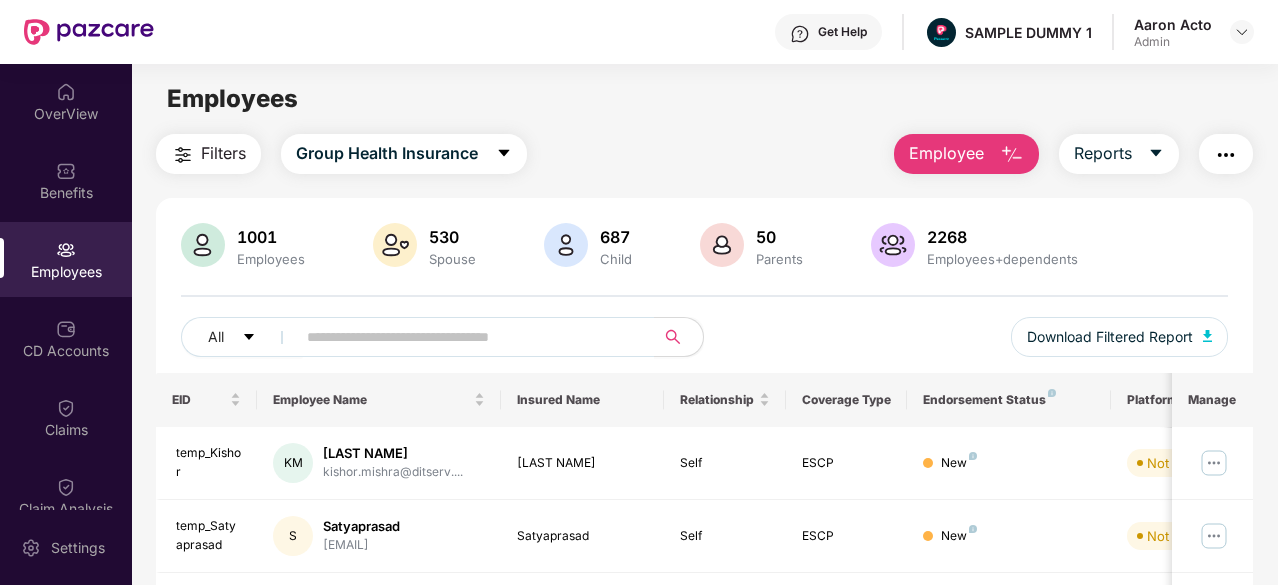 click at bounding box center (1226, 155) 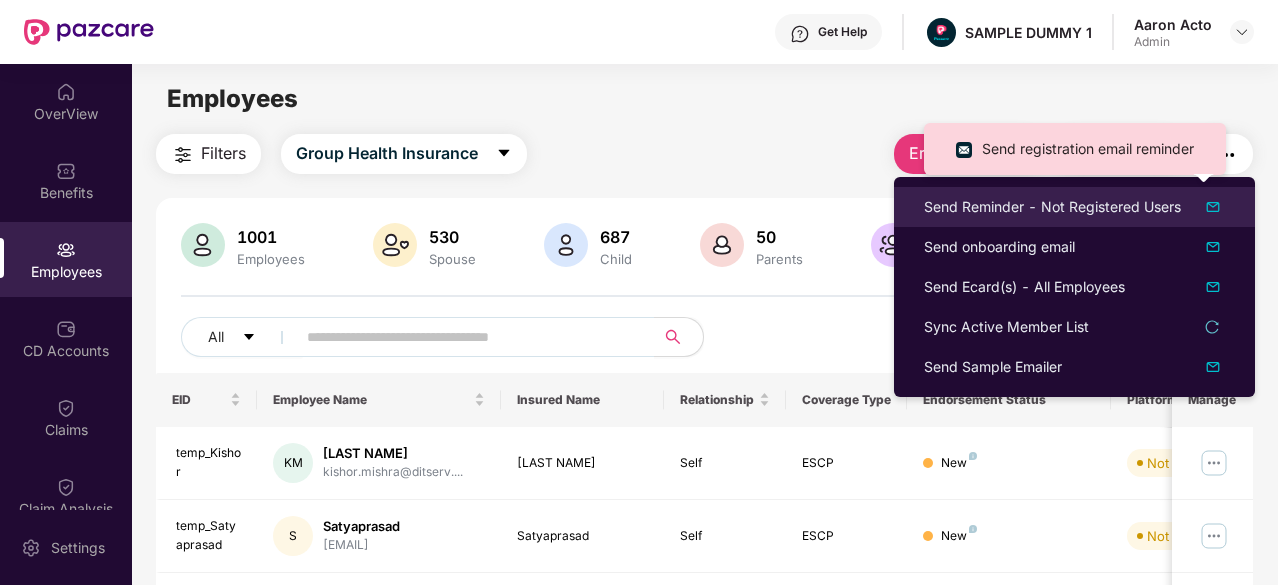 click at bounding box center [1213, 207] 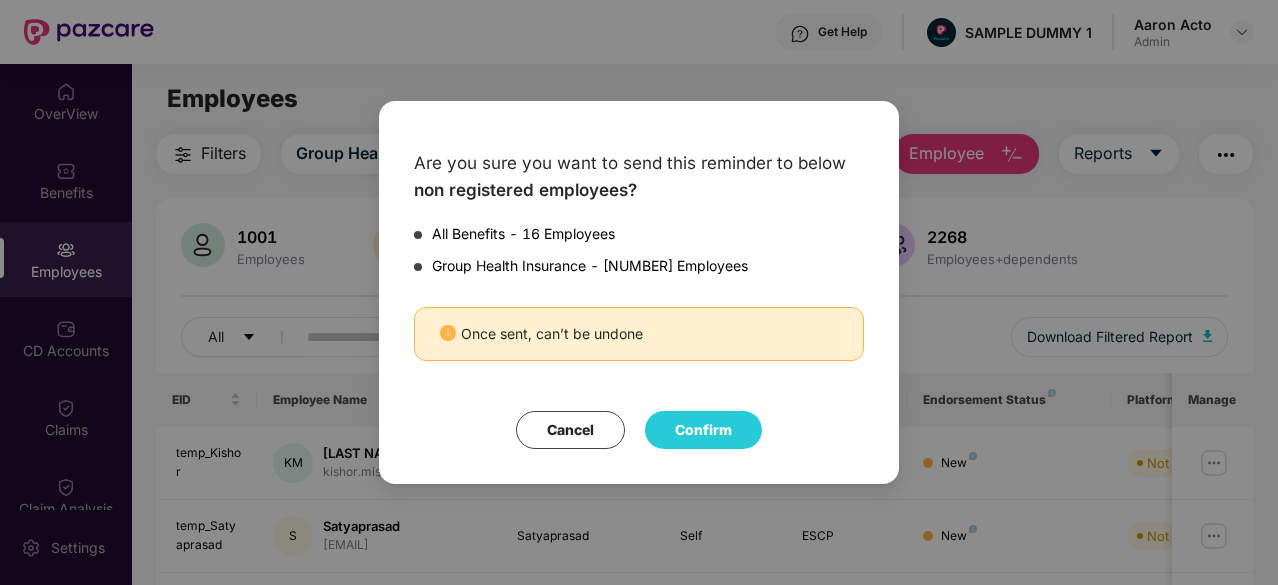 click on "Cancel" at bounding box center (570, 430) 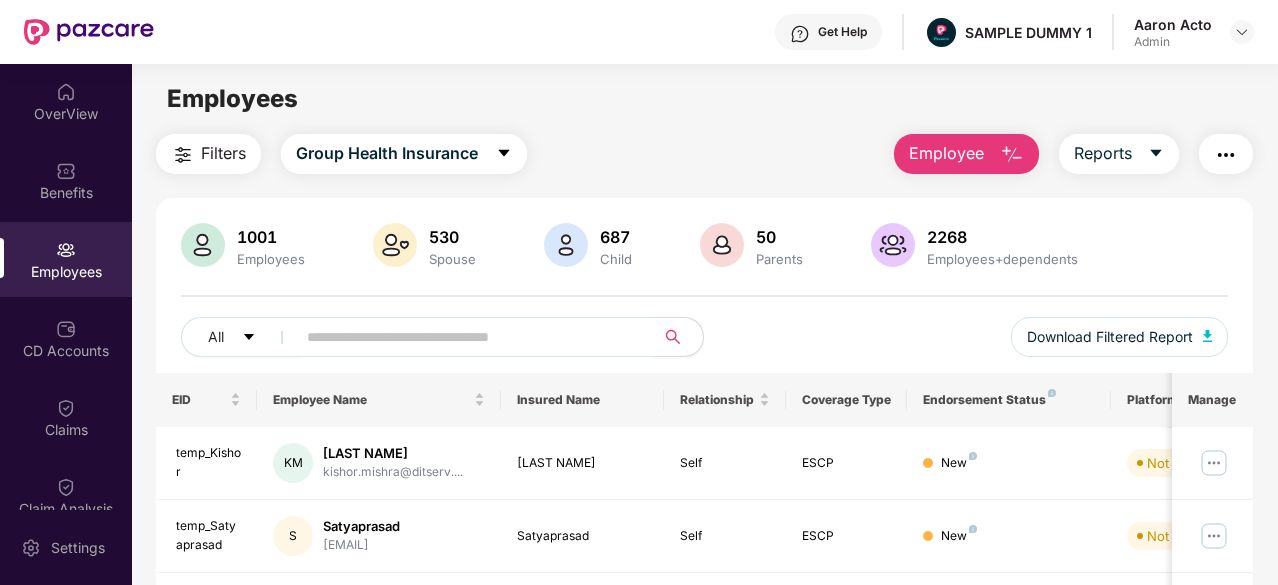 click at bounding box center (1226, 154) 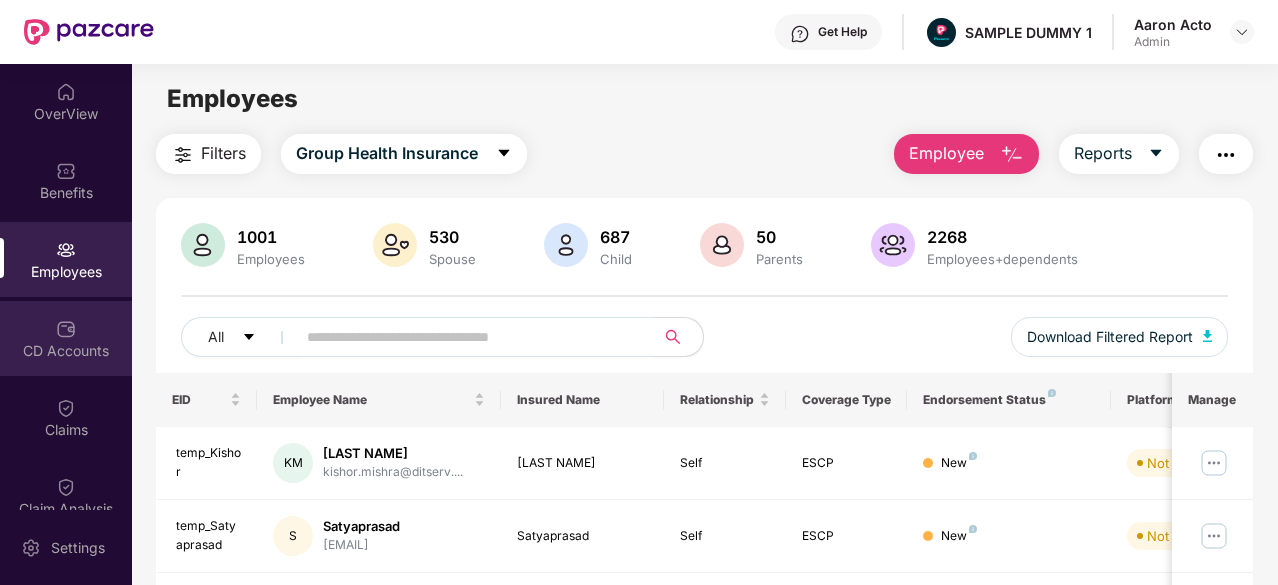 click on "CD Accounts" at bounding box center (66, 351) 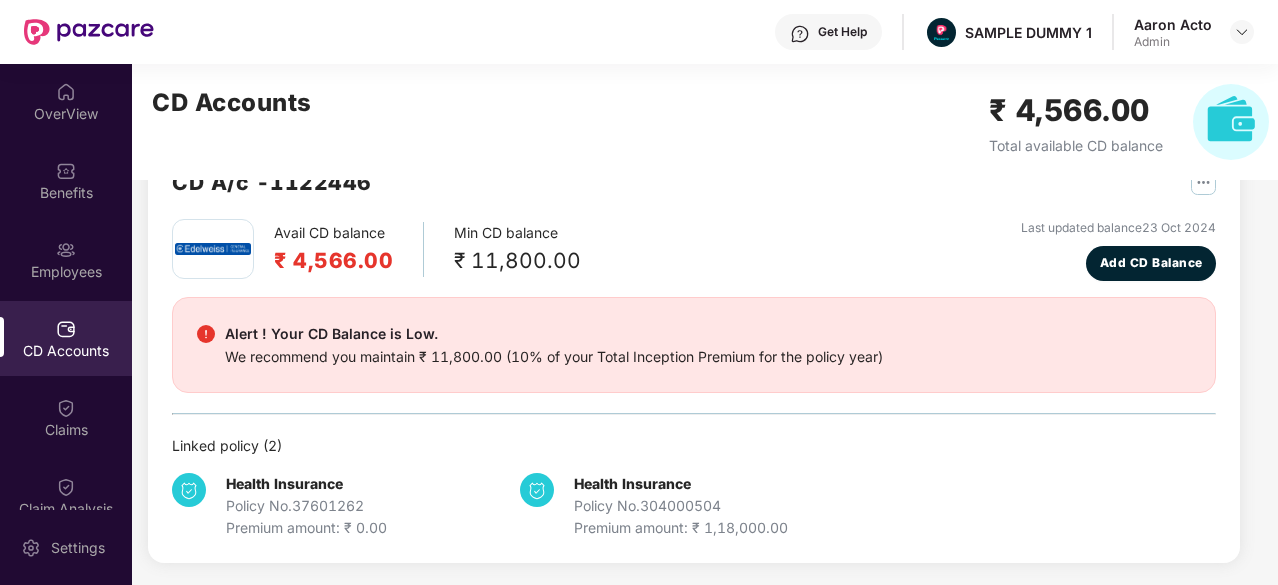 scroll, scrollTop: 0, scrollLeft: 0, axis: both 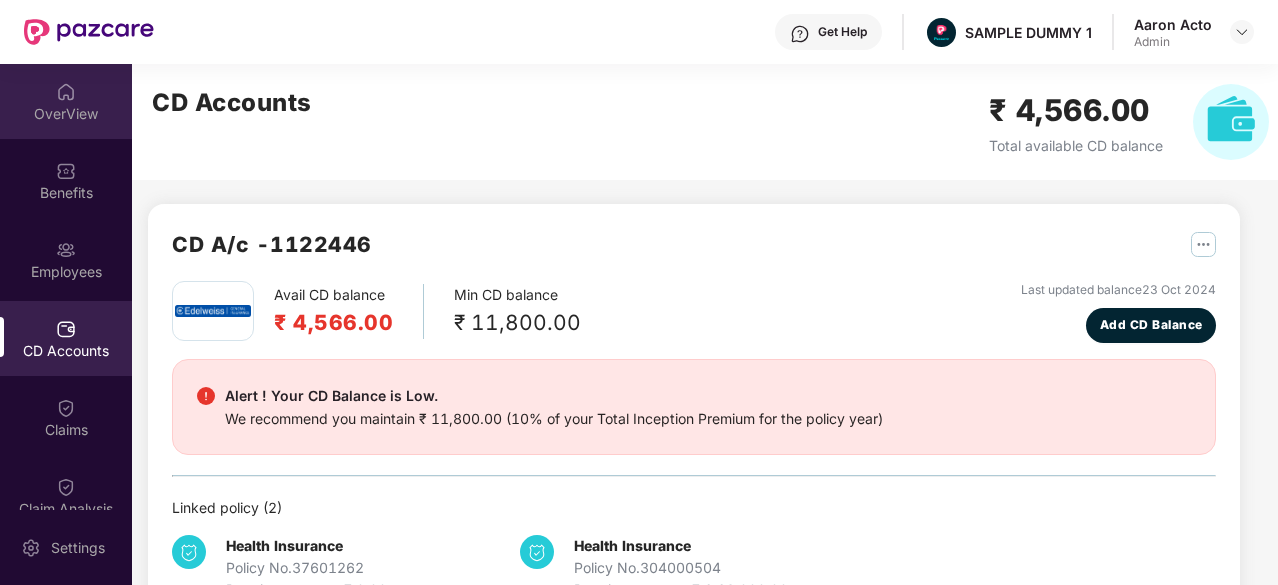 click on "OverView" at bounding box center (66, 114) 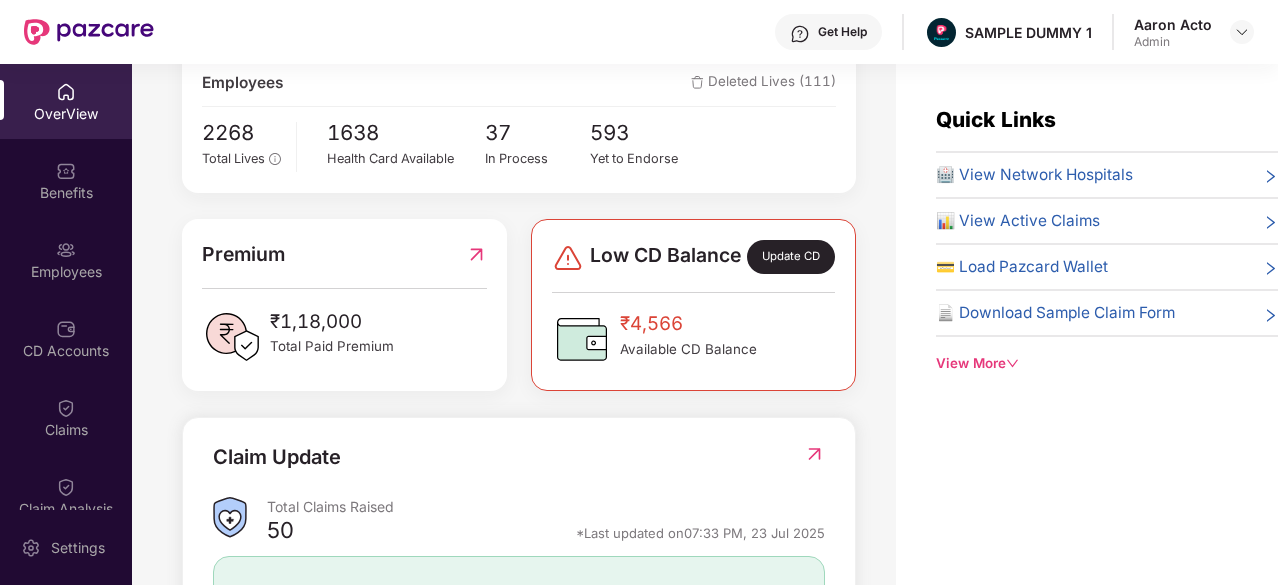 scroll, scrollTop: 372, scrollLeft: 0, axis: vertical 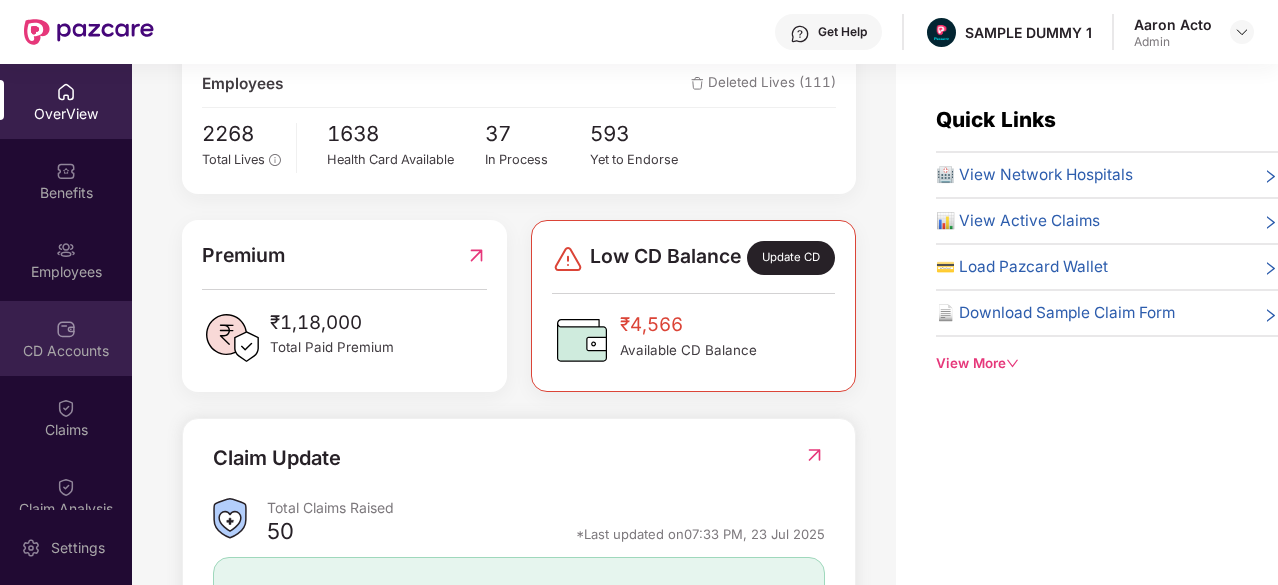 click at bounding box center (66, 329) 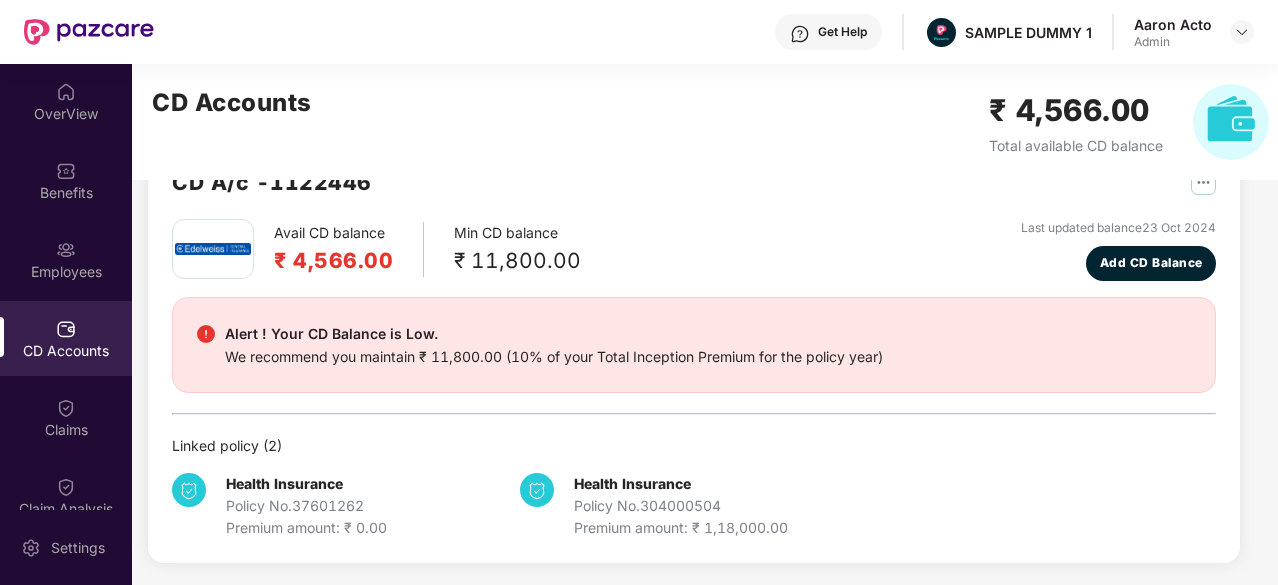 scroll, scrollTop: 0, scrollLeft: 0, axis: both 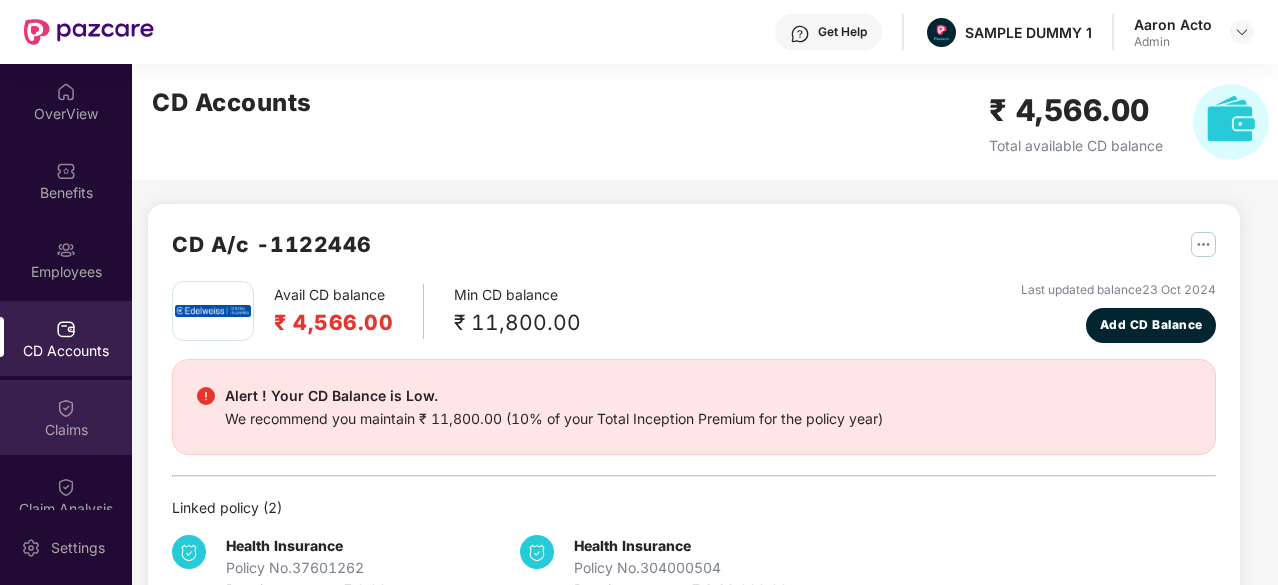 click on "Claims" at bounding box center (66, 417) 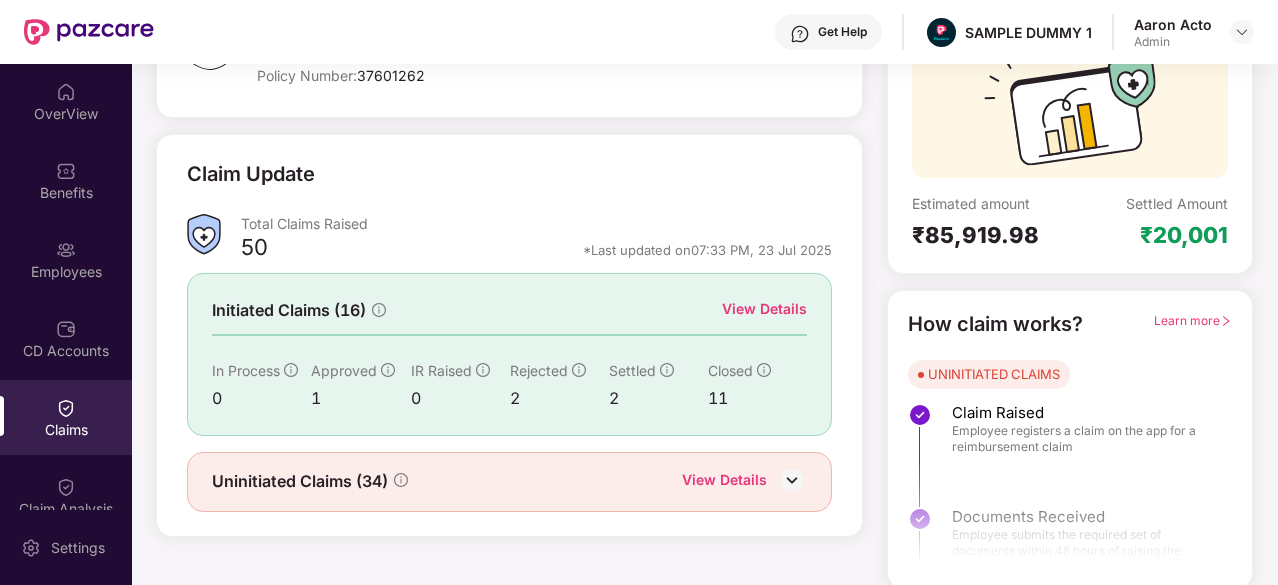 scroll, scrollTop: 196, scrollLeft: 0, axis: vertical 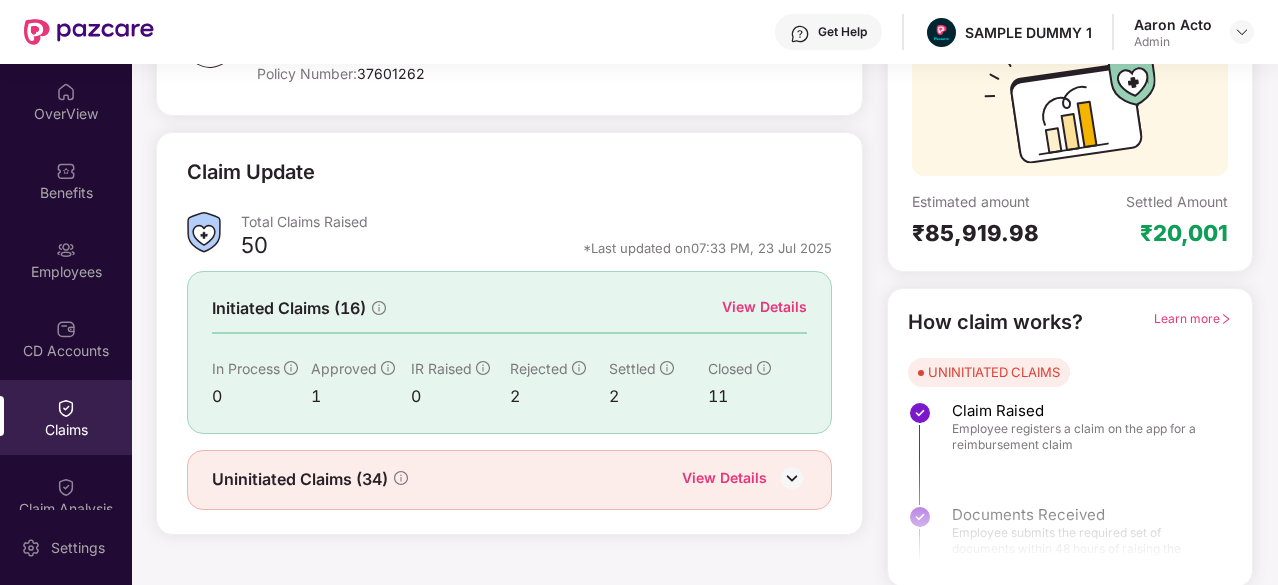 click at bounding box center (792, 478) 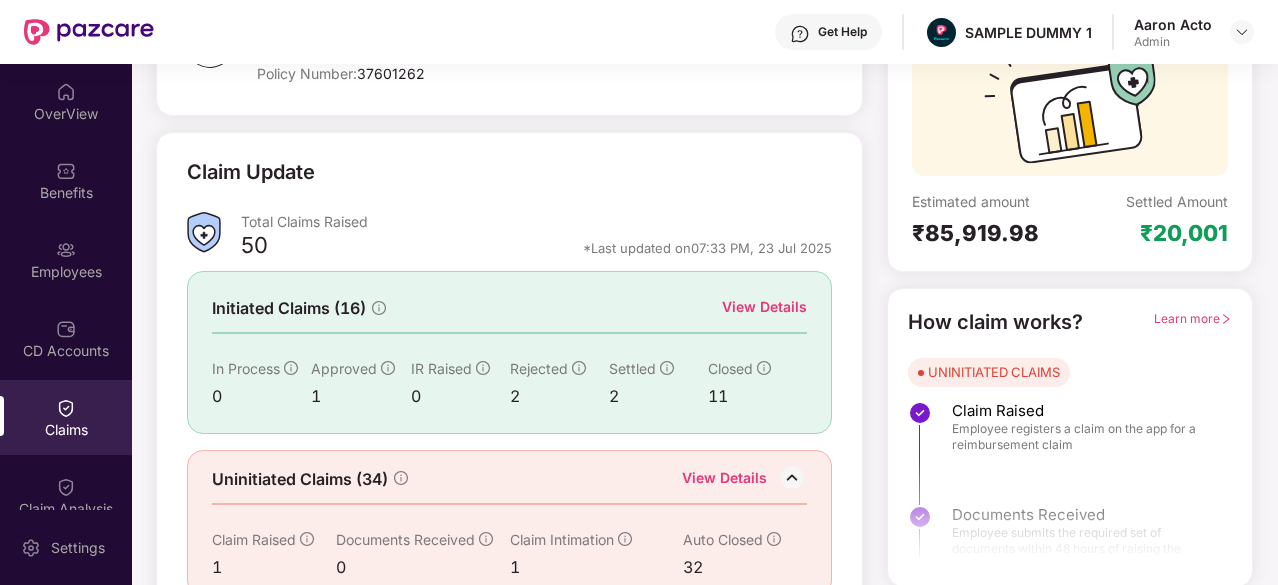 scroll, scrollTop: 228, scrollLeft: 0, axis: vertical 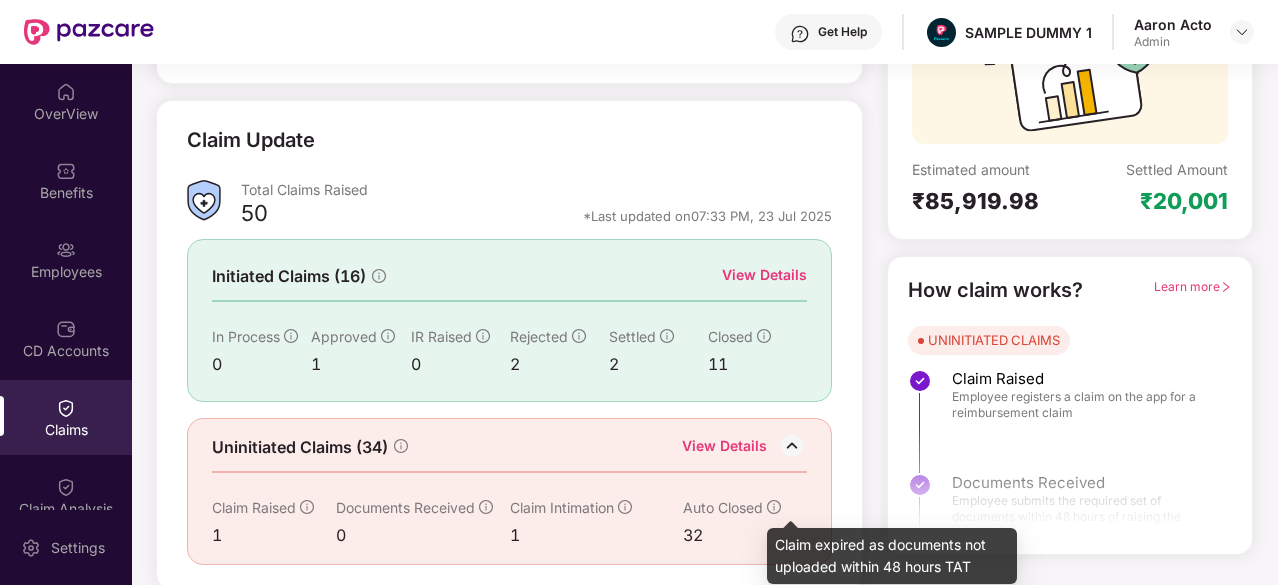 click 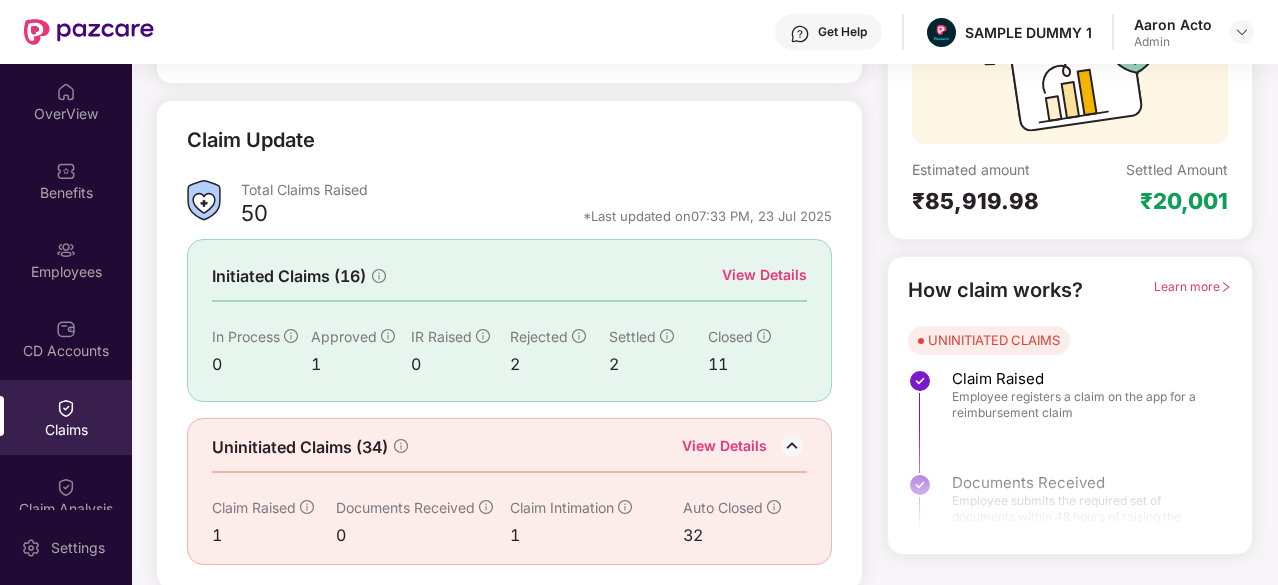 click on "Claim Intimation" at bounding box center [596, 508] 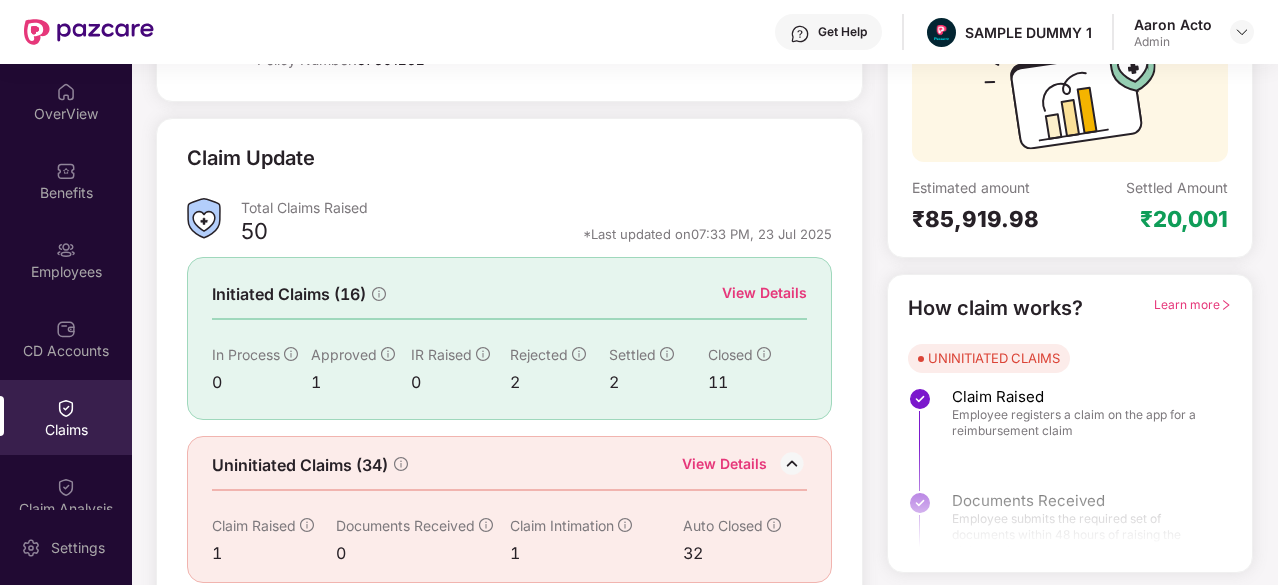 scroll, scrollTop: 228, scrollLeft: 0, axis: vertical 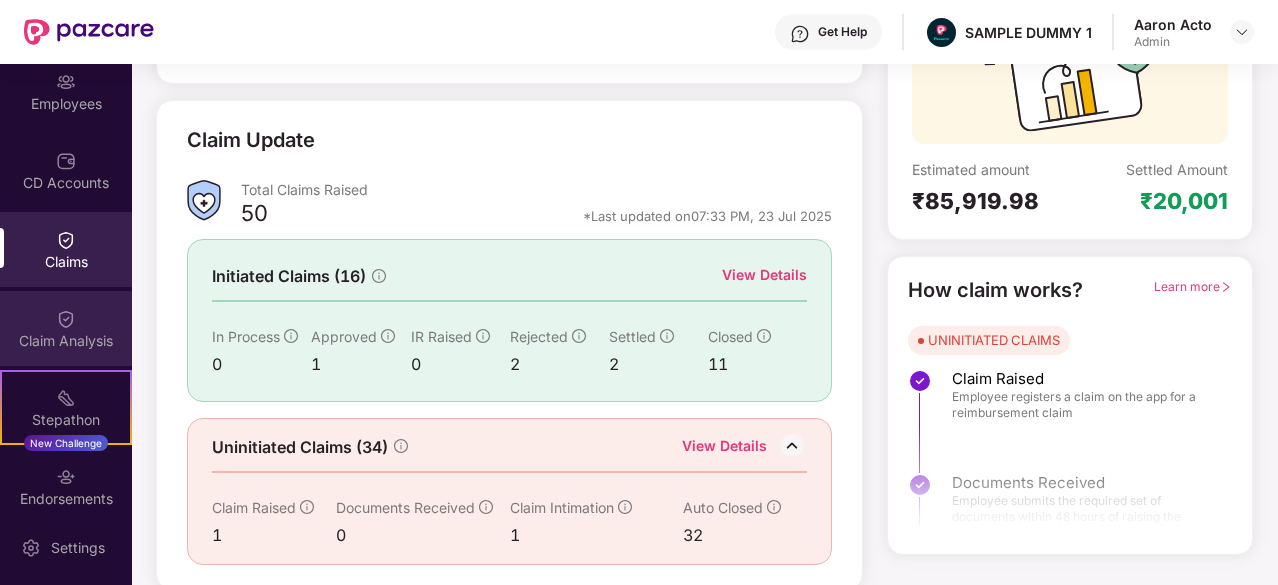 click on "Claim Analysis" at bounding box center (66, 328) 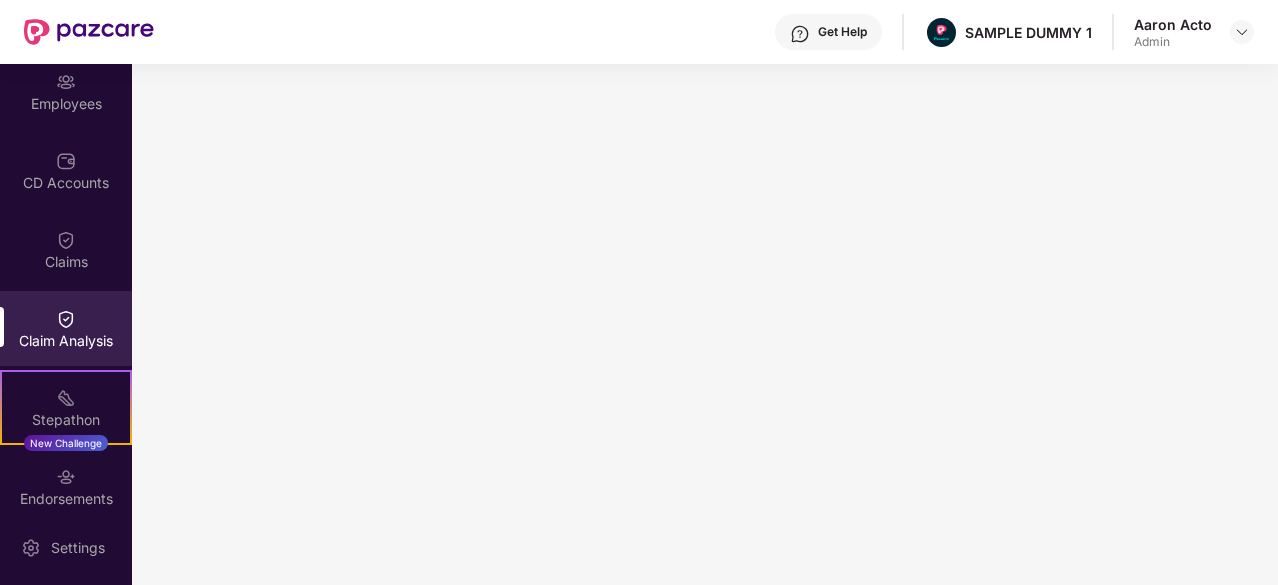 scroll, scrollTop: 343, scrollLeft: 0, axis: vertical 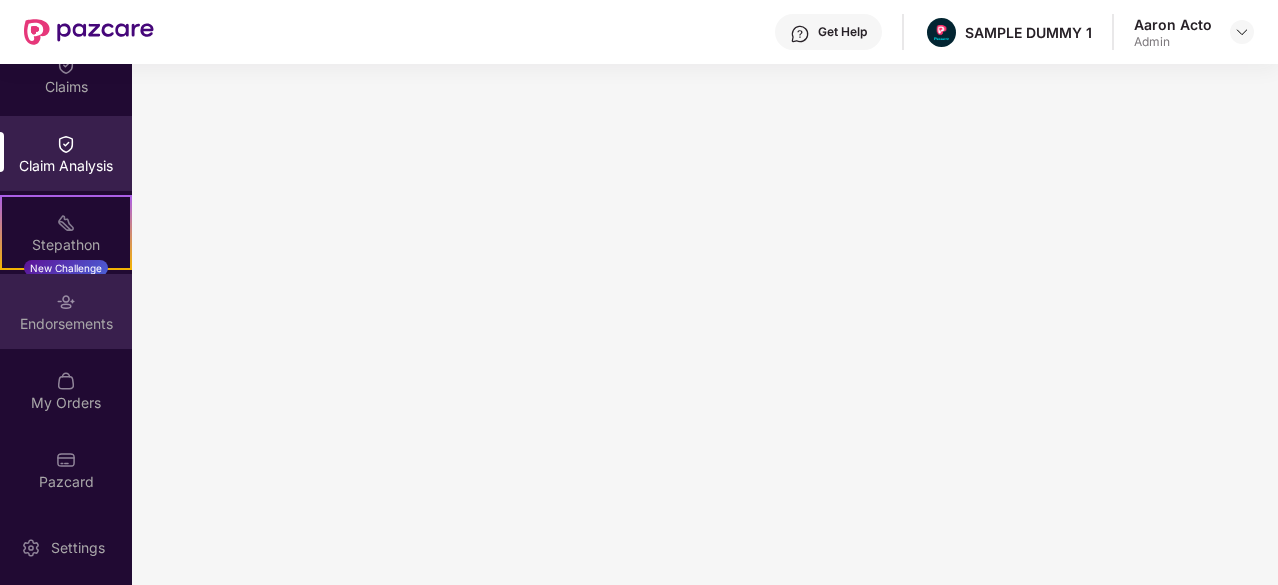 click at bounding box center (66, 302) 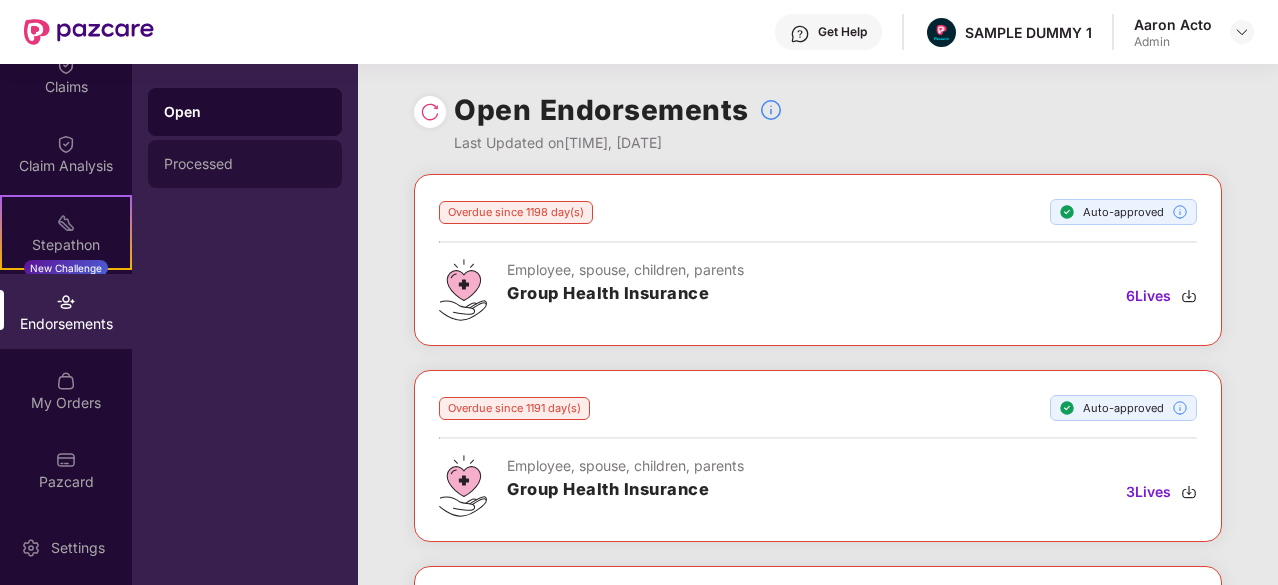 click on "Processed" at bounding box center [245, 164] 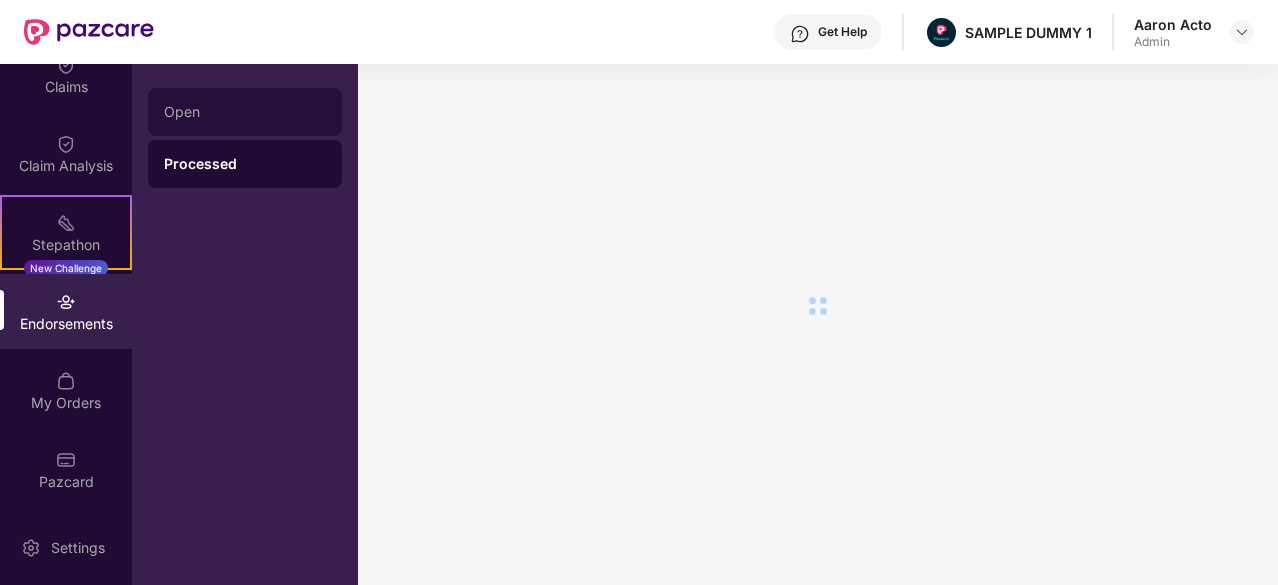 click on "Open" at bounding box center (245, 112) 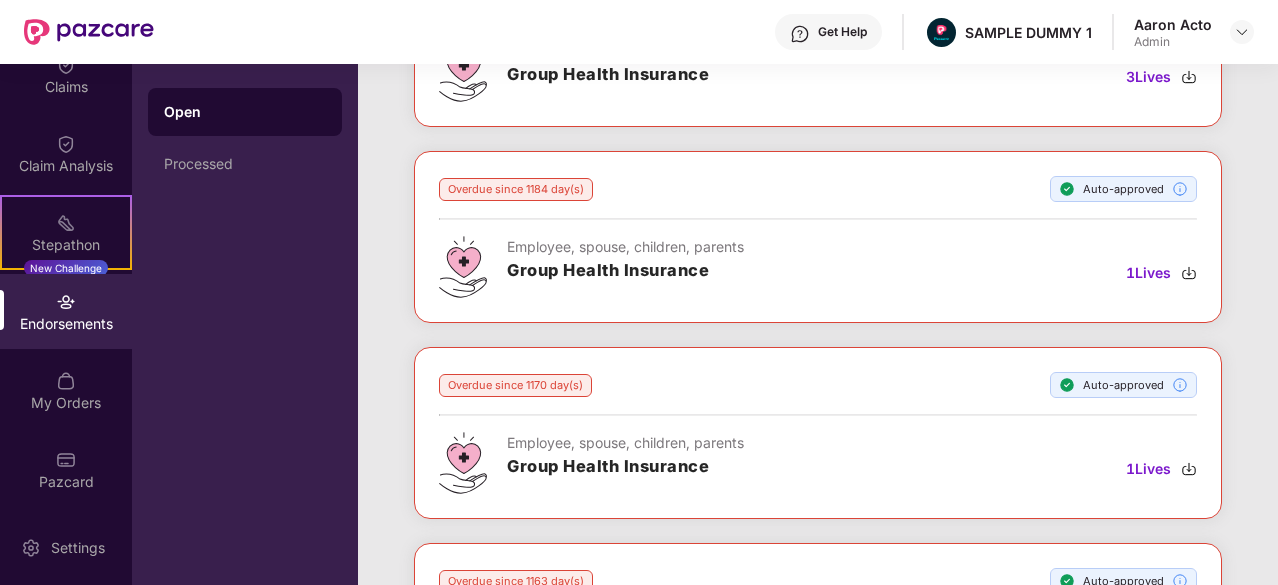 scroll, scrollTop: 0, scrollLeft: 0, axis: both 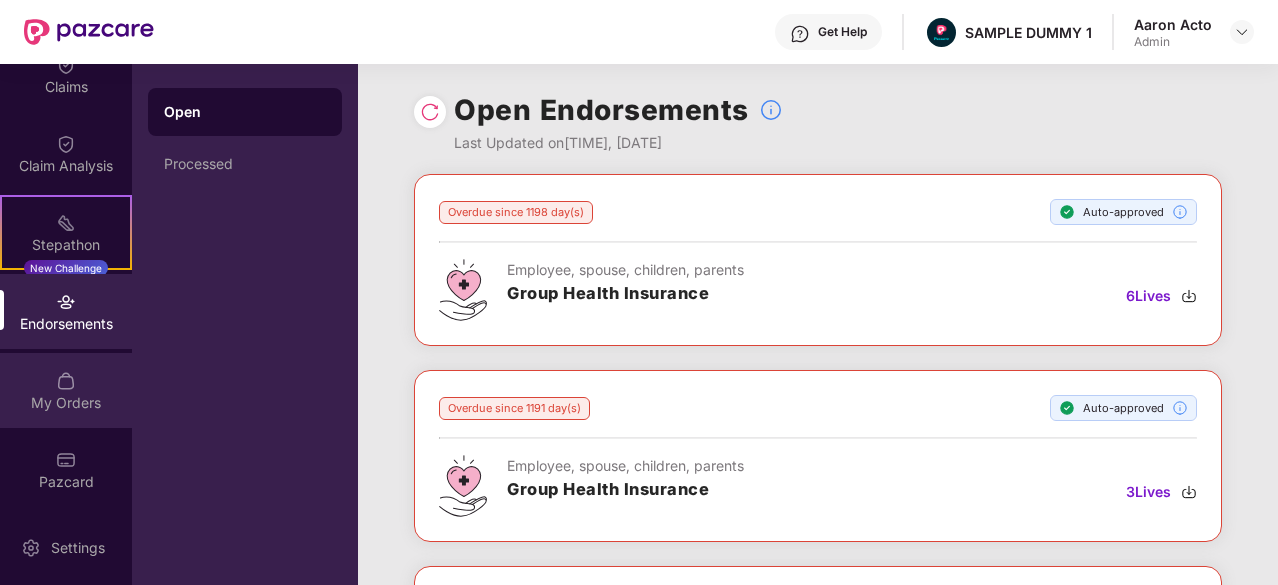 click on "My Orders" at bounding box center (66, 403) 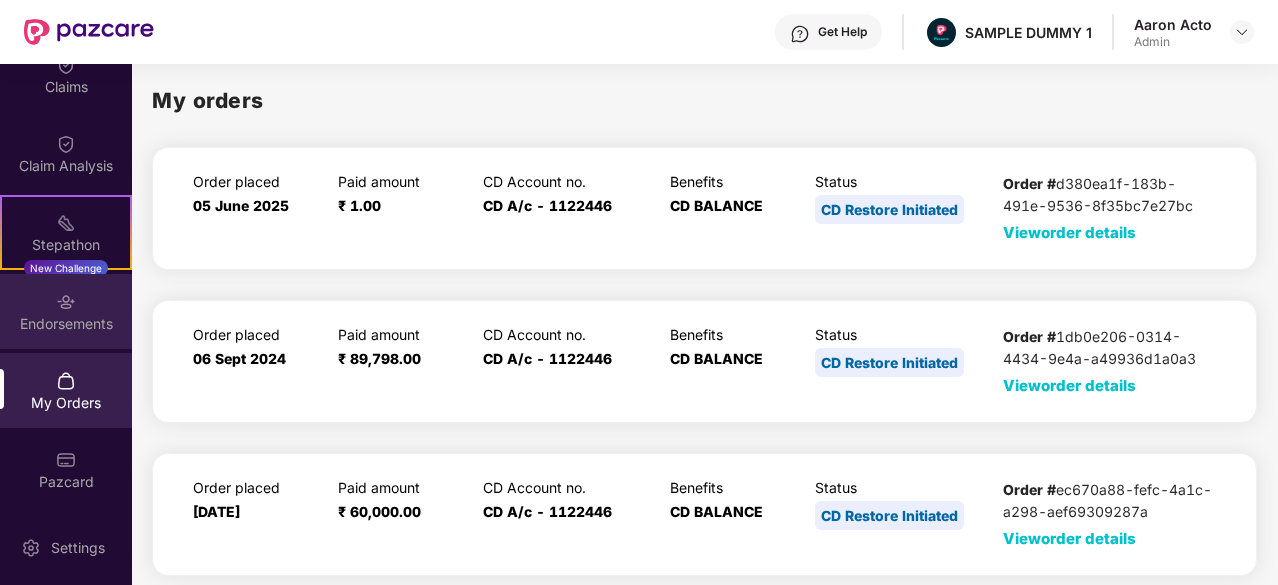click on "Endorsements" at bounding box center [66, 311] 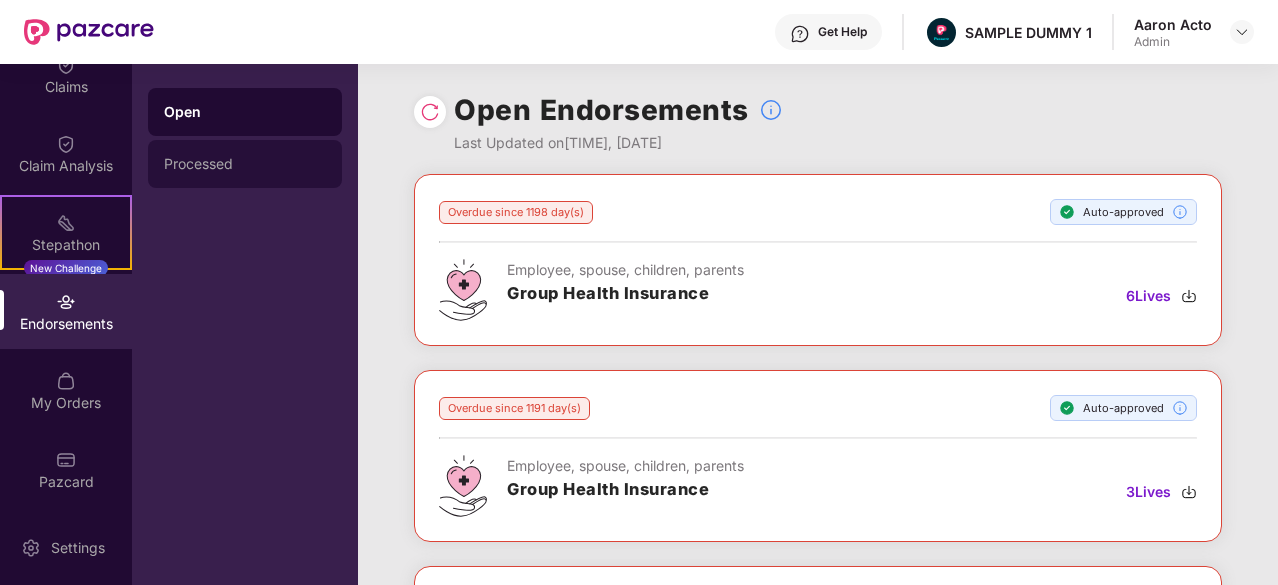 click on "Processed" at bounding box center (245, 164) 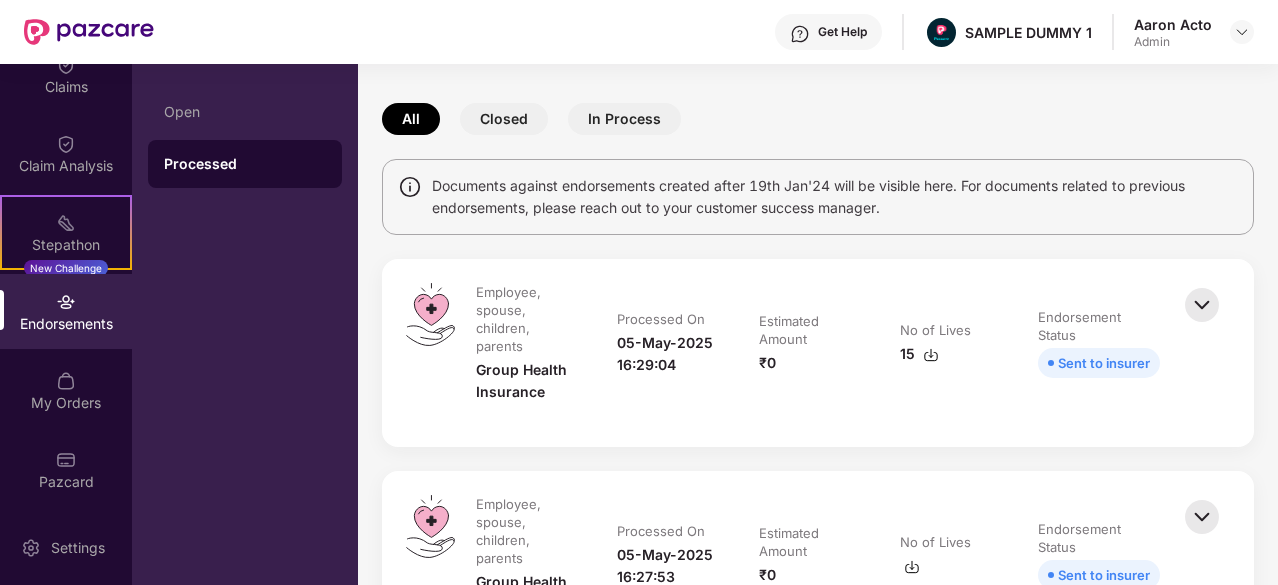 scroll, scrollTop: 68, scrollLeft: 0, axis: vertical 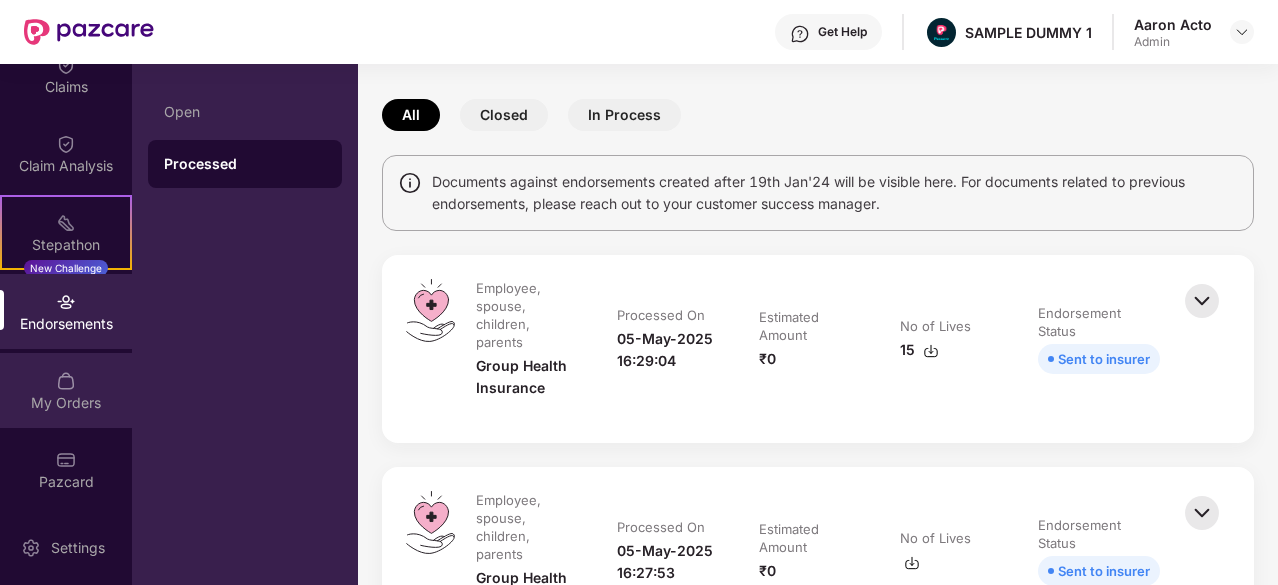 click at bounding box center [66, 381] 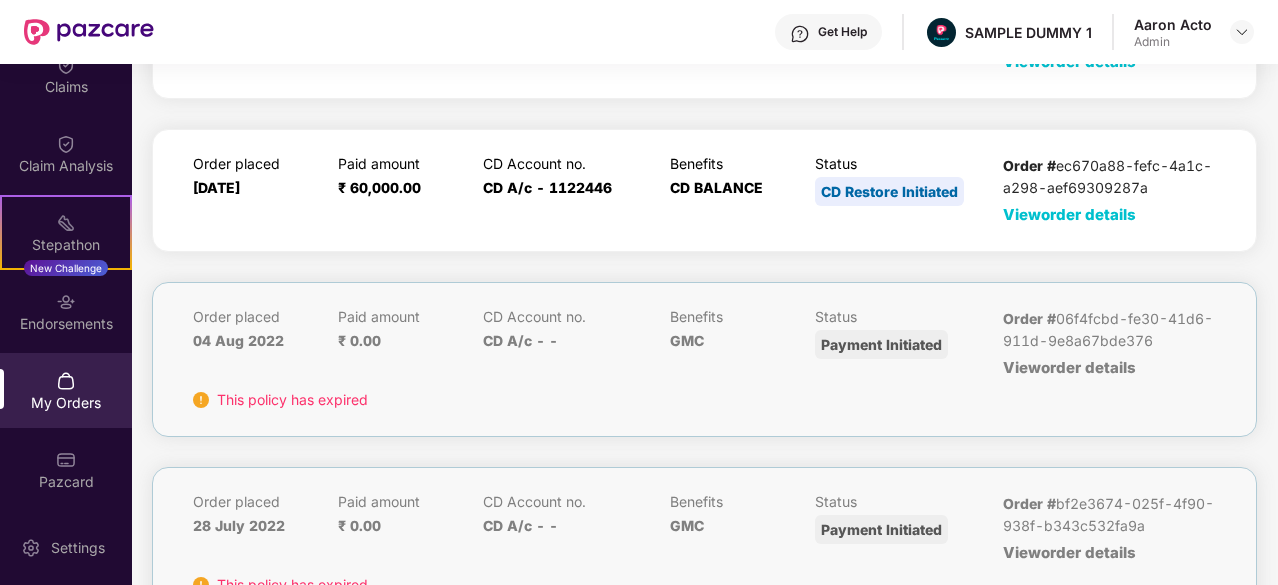 scroll, scrollTop: 0, scrollLeft: 0, axis: both 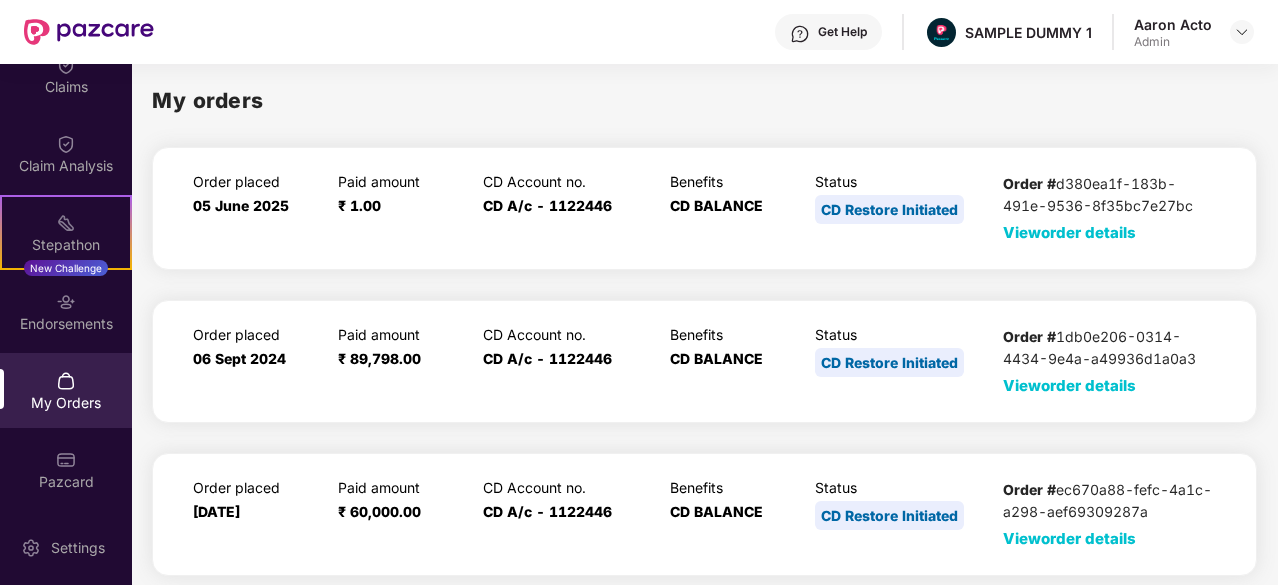 click on "View  order details" at bounding box center (1069, 232) 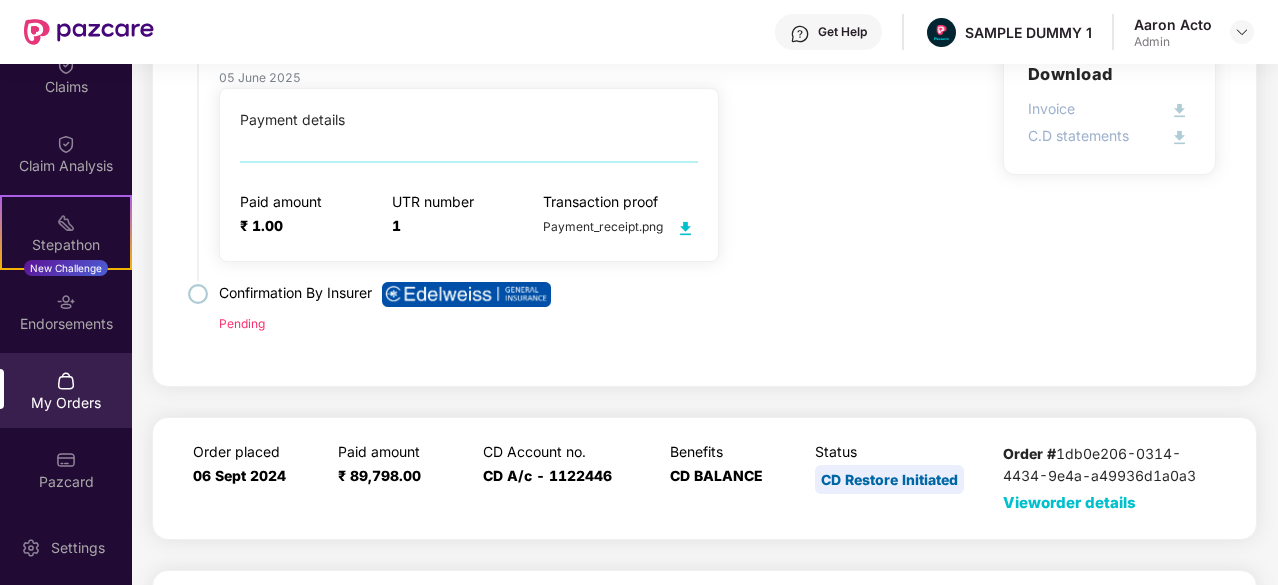 scroll, scrollTop: 270, scrollLeft: 0, axis: vertical 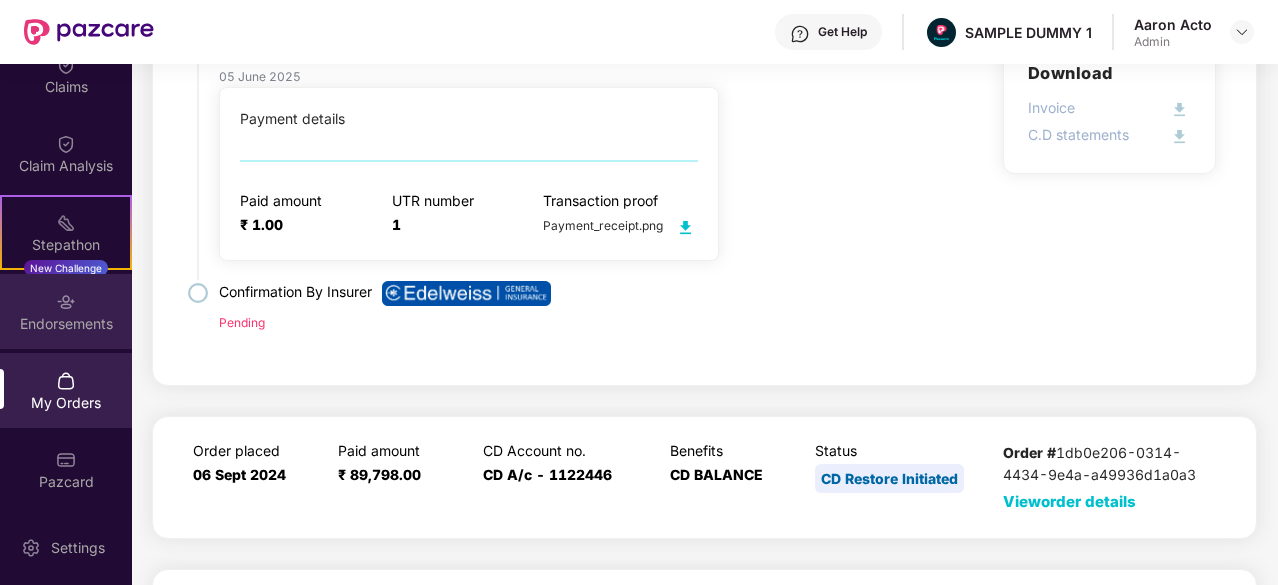 click on "Endorsements" at bounding box center (66, 324) 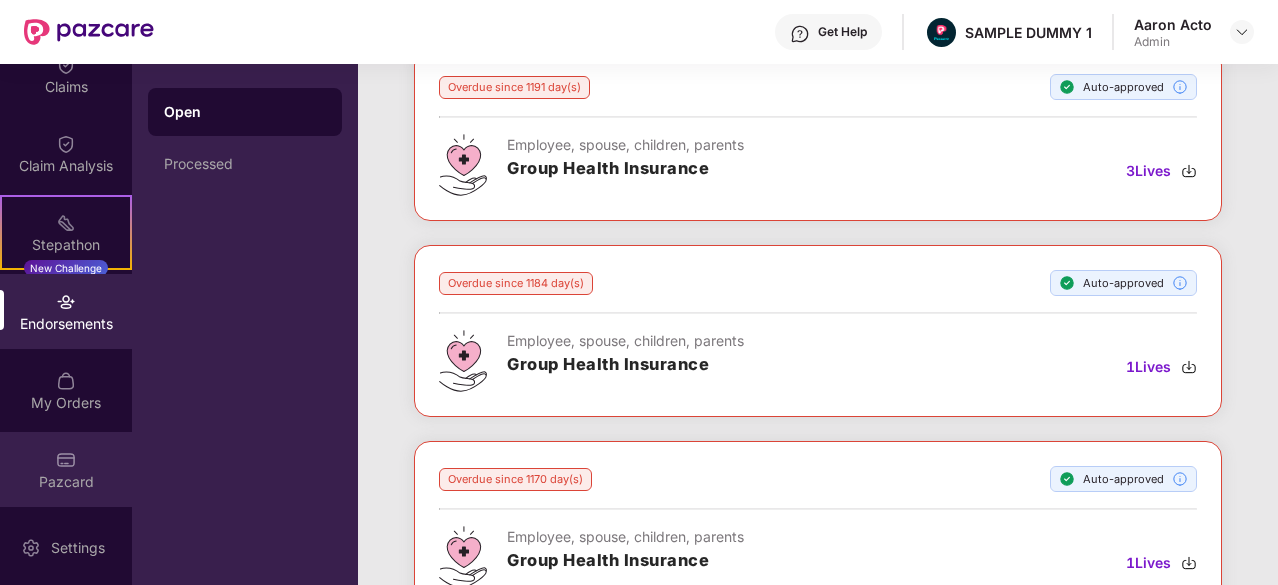 scroll, scrollTop: 332, scrollLeft: 0, axis: vertical 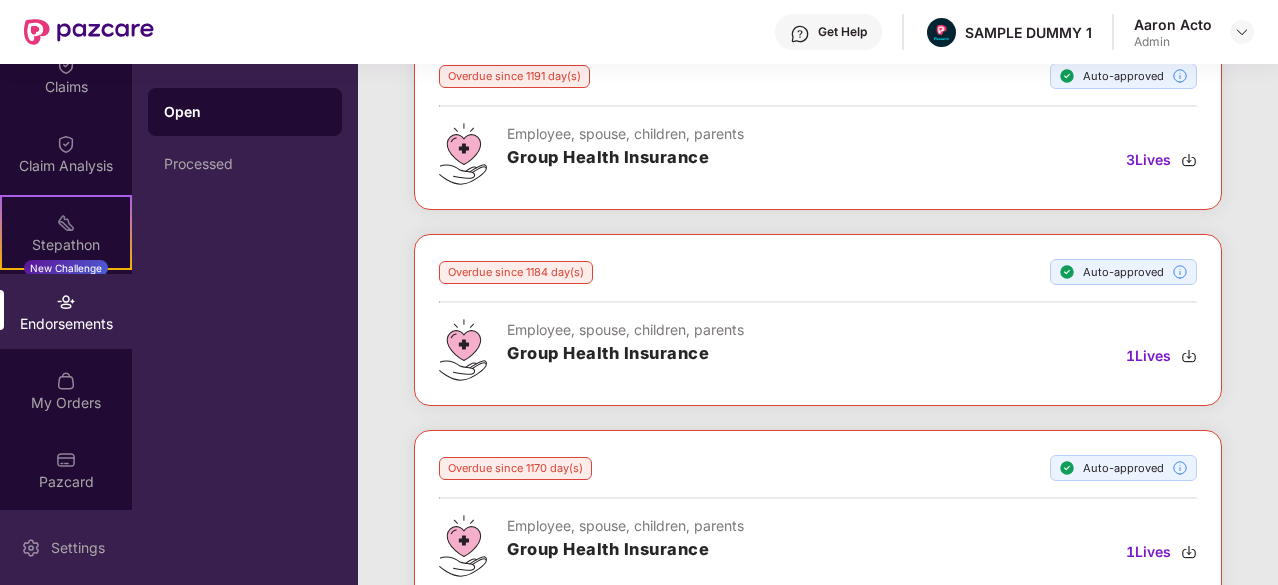 click on "Settings" at bounding box center [78, 548] 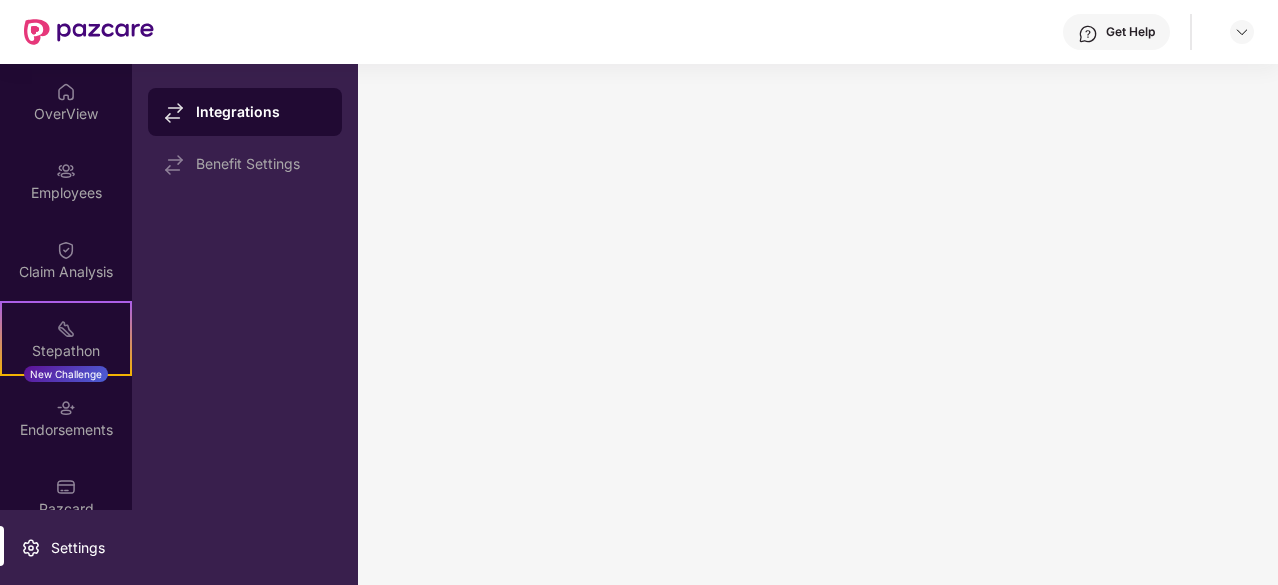 scroll, scrollTop: 0, scrollLeft: 0, axis: both 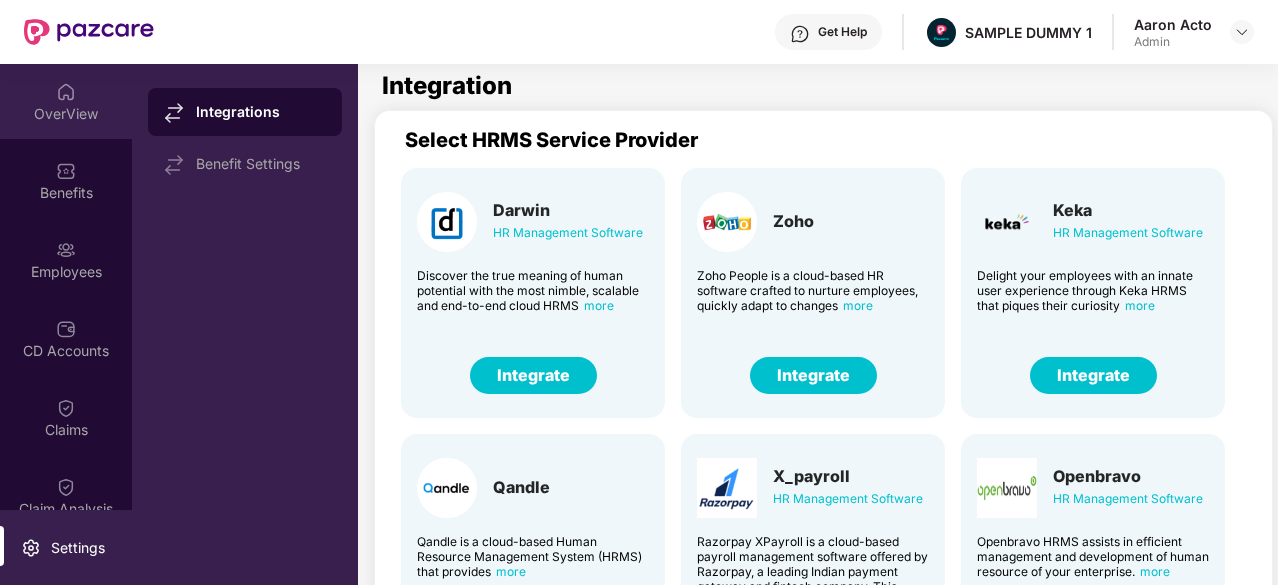 click at bounding box center [66, 92] 